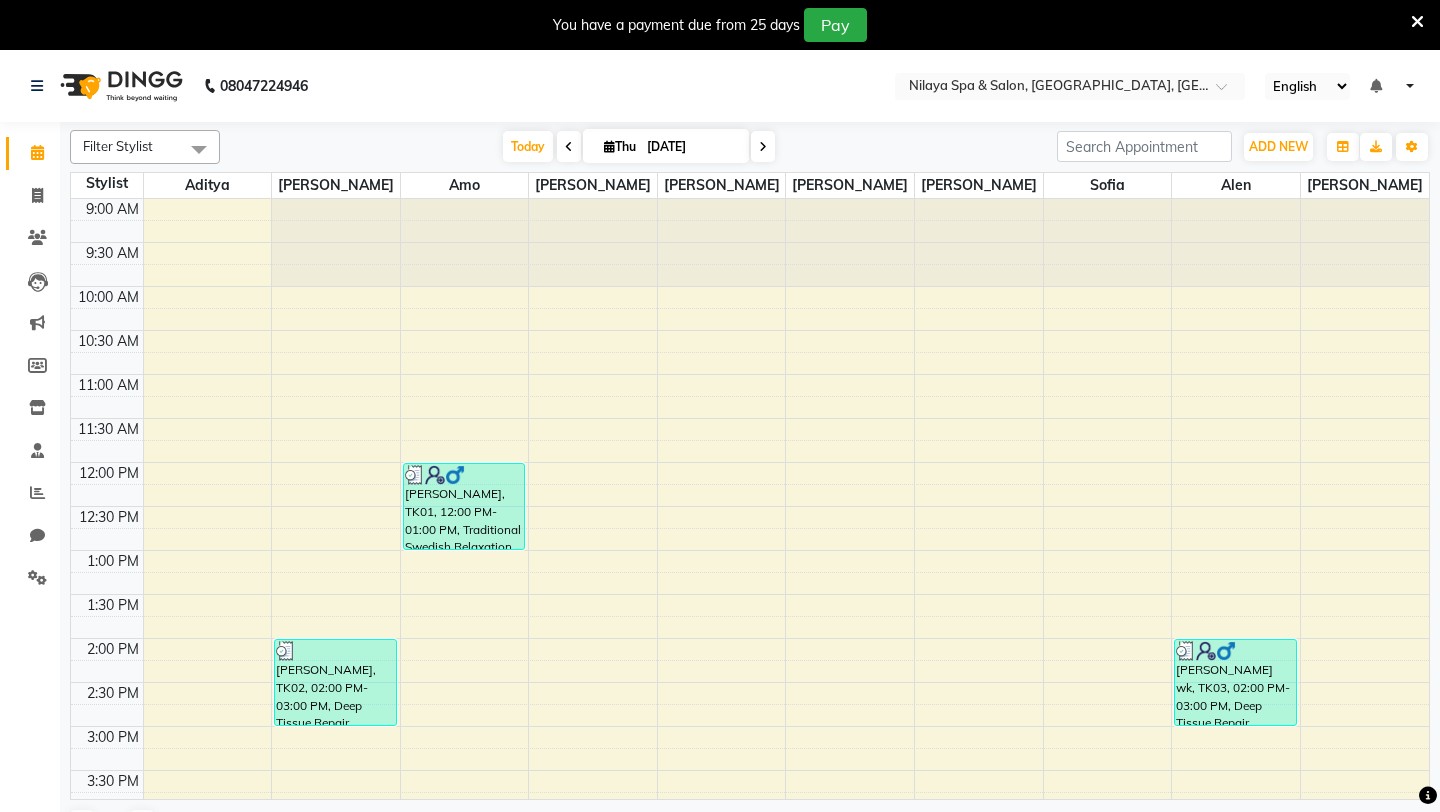 scroll, scrollTop: 0, scrollLeft: 0, axis: both 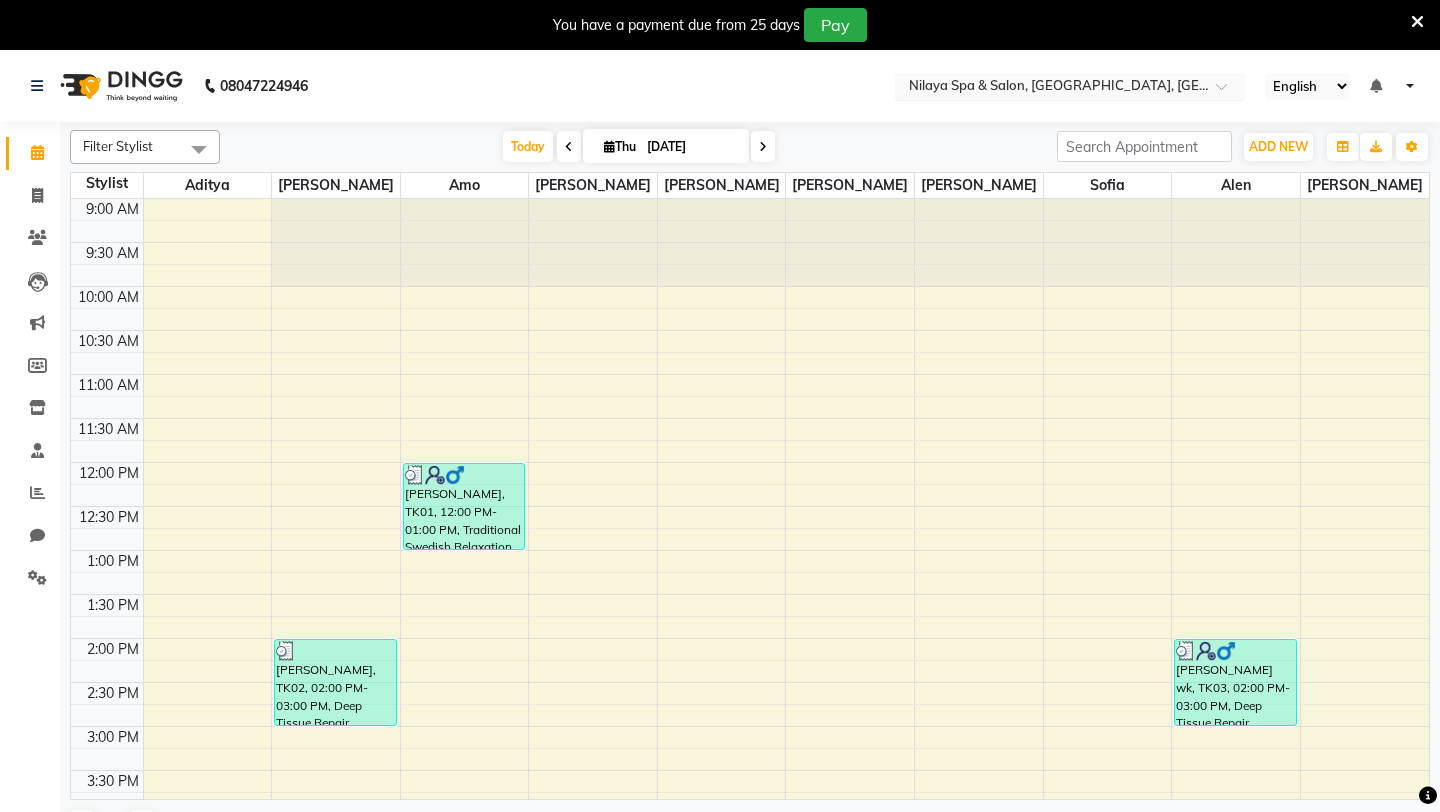 click at bounding box center (1050, 88) 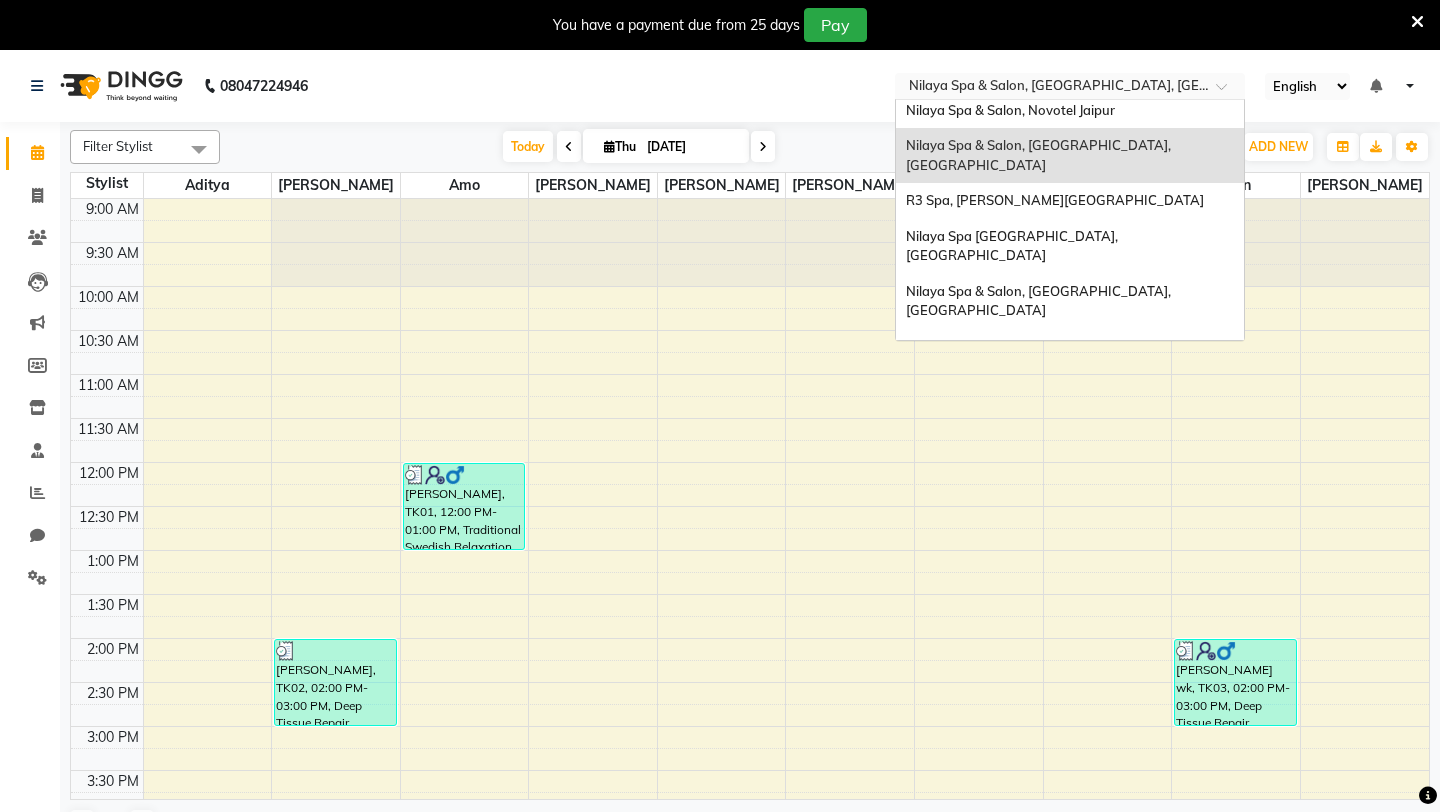 scroll, scrollTop: 134, scrollLeft: 0, axis: vertical 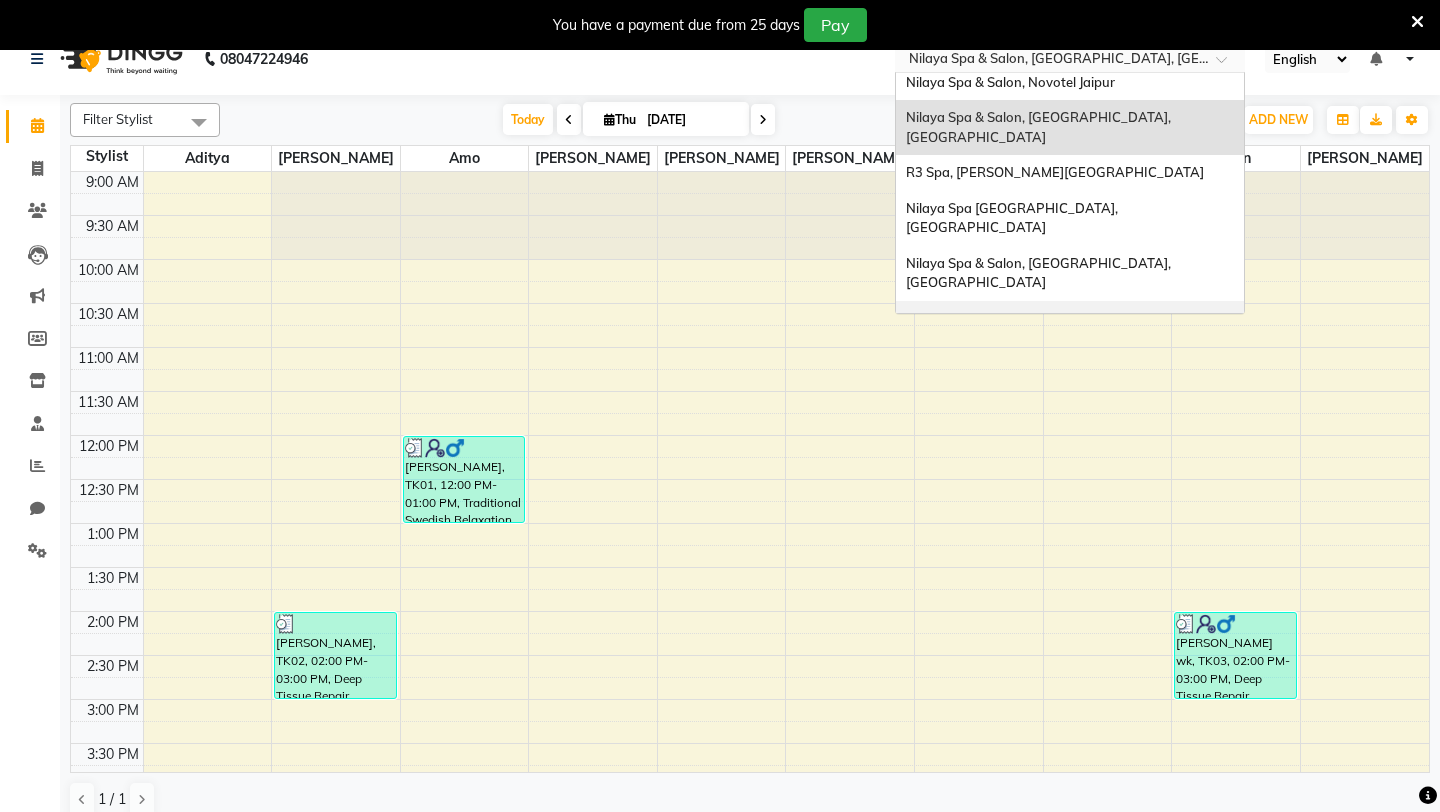 click on "Nilaya Spa - [GEOGRAPHIC_DATA], [GEOGRAPHIC_DATA]" at bounding box center [1018, 328] 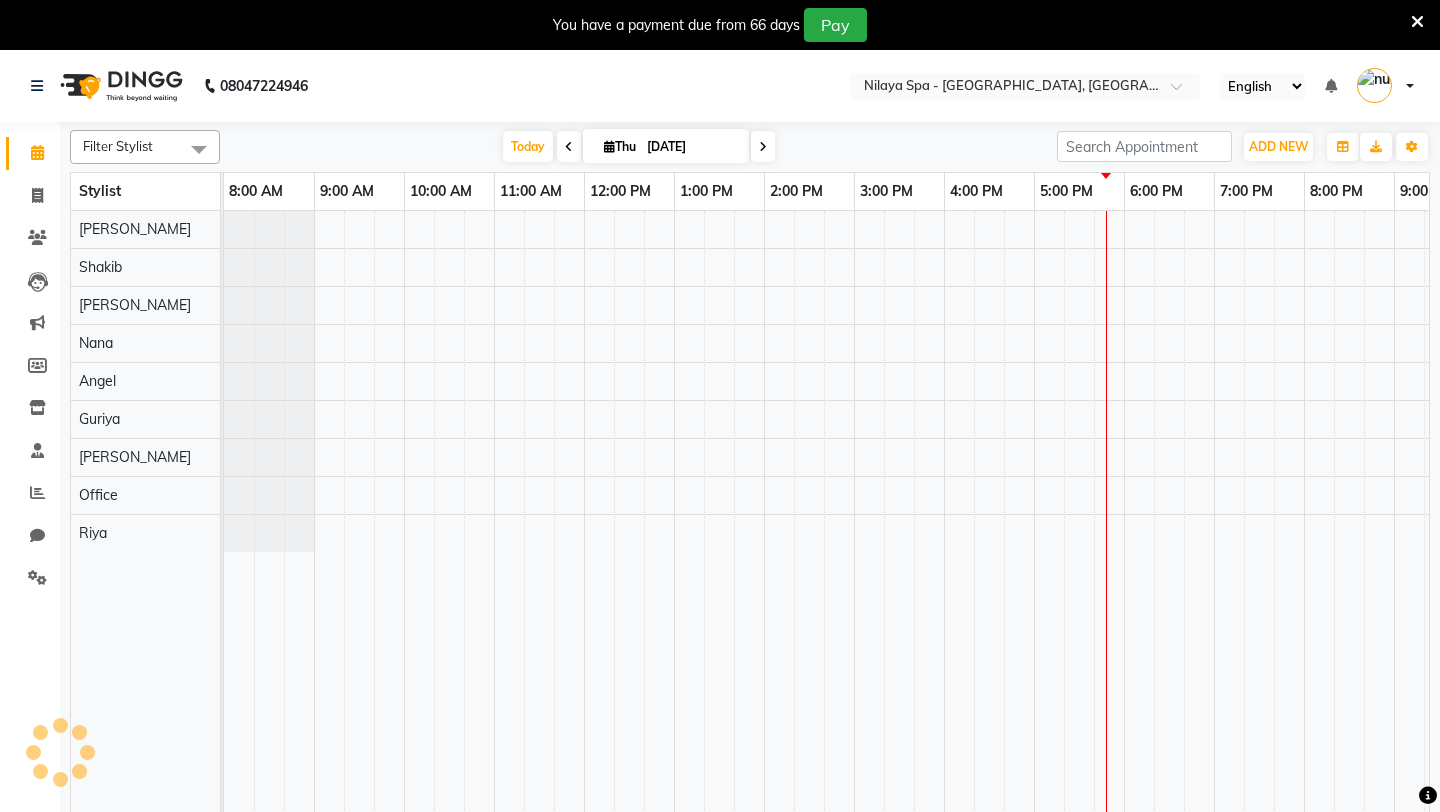 scroll, scrollTop: 0, scrollLeft: 0, axis: both 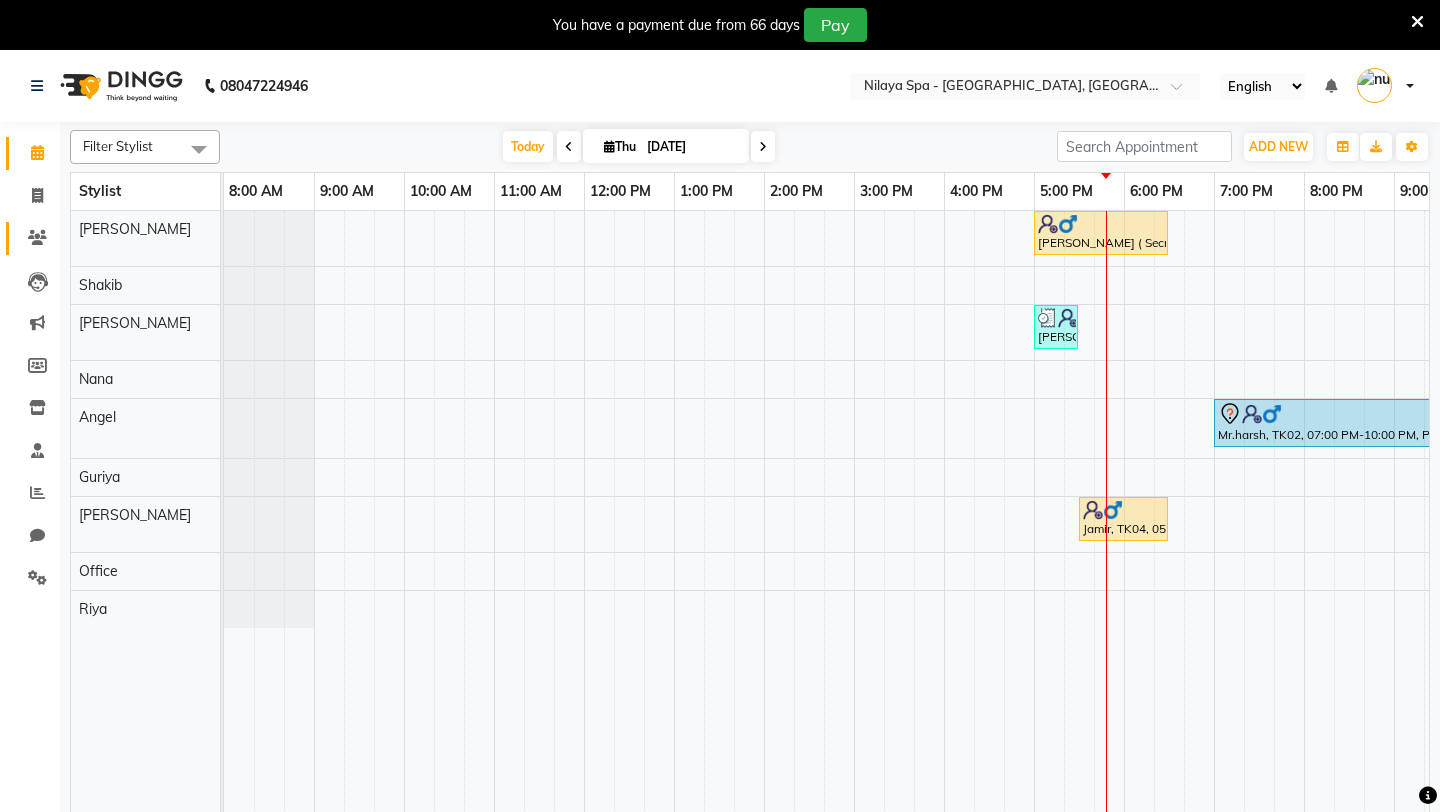 click 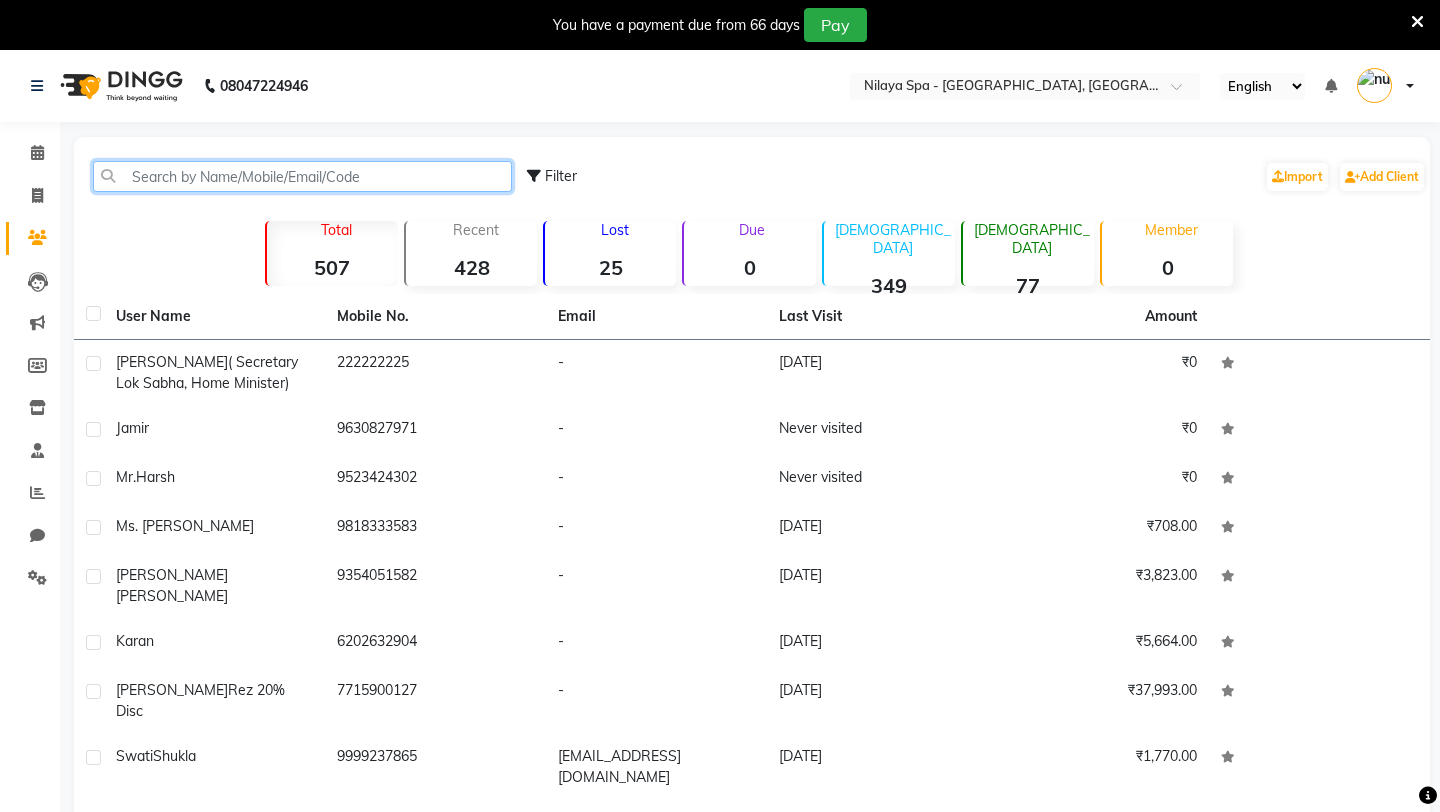 click 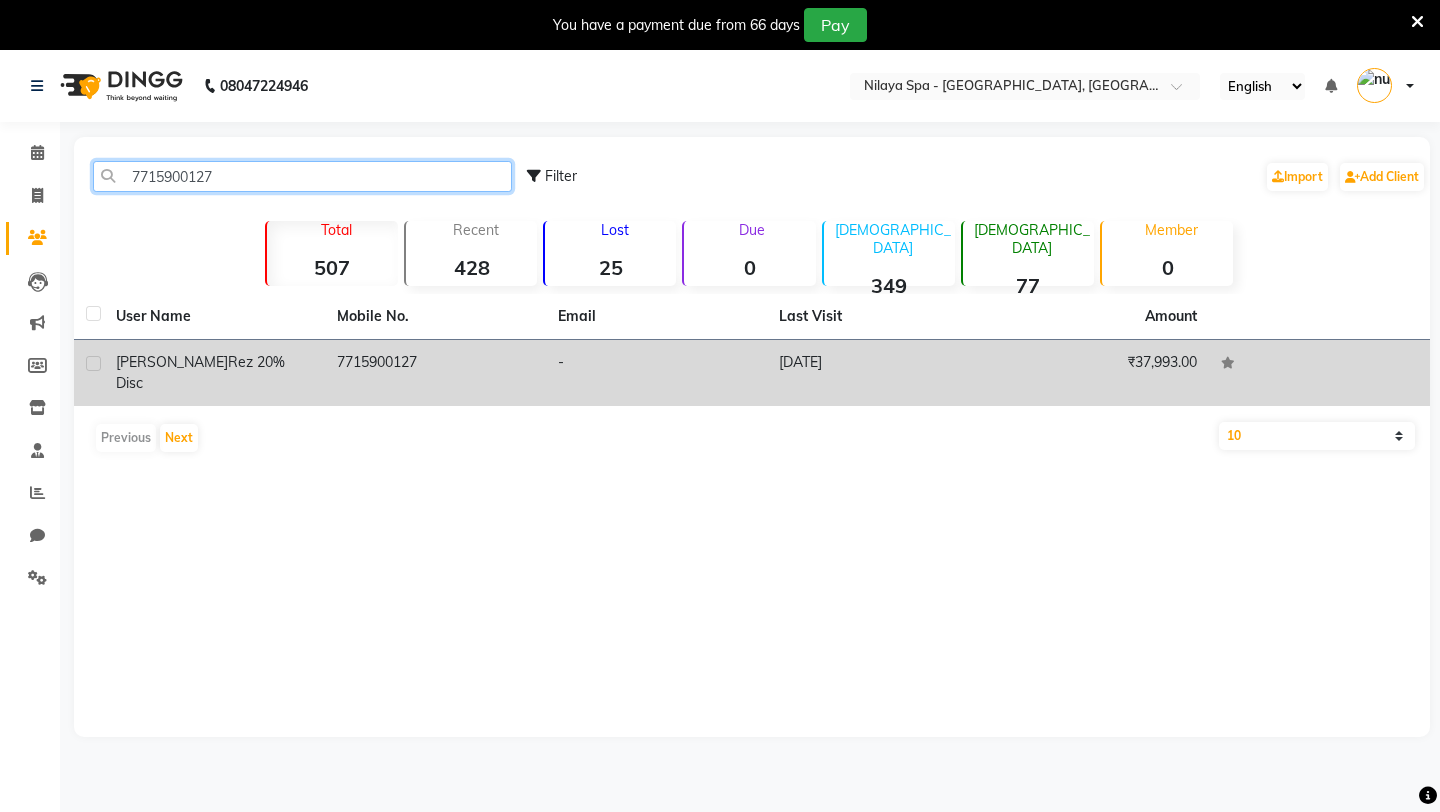 type on "7715900127" 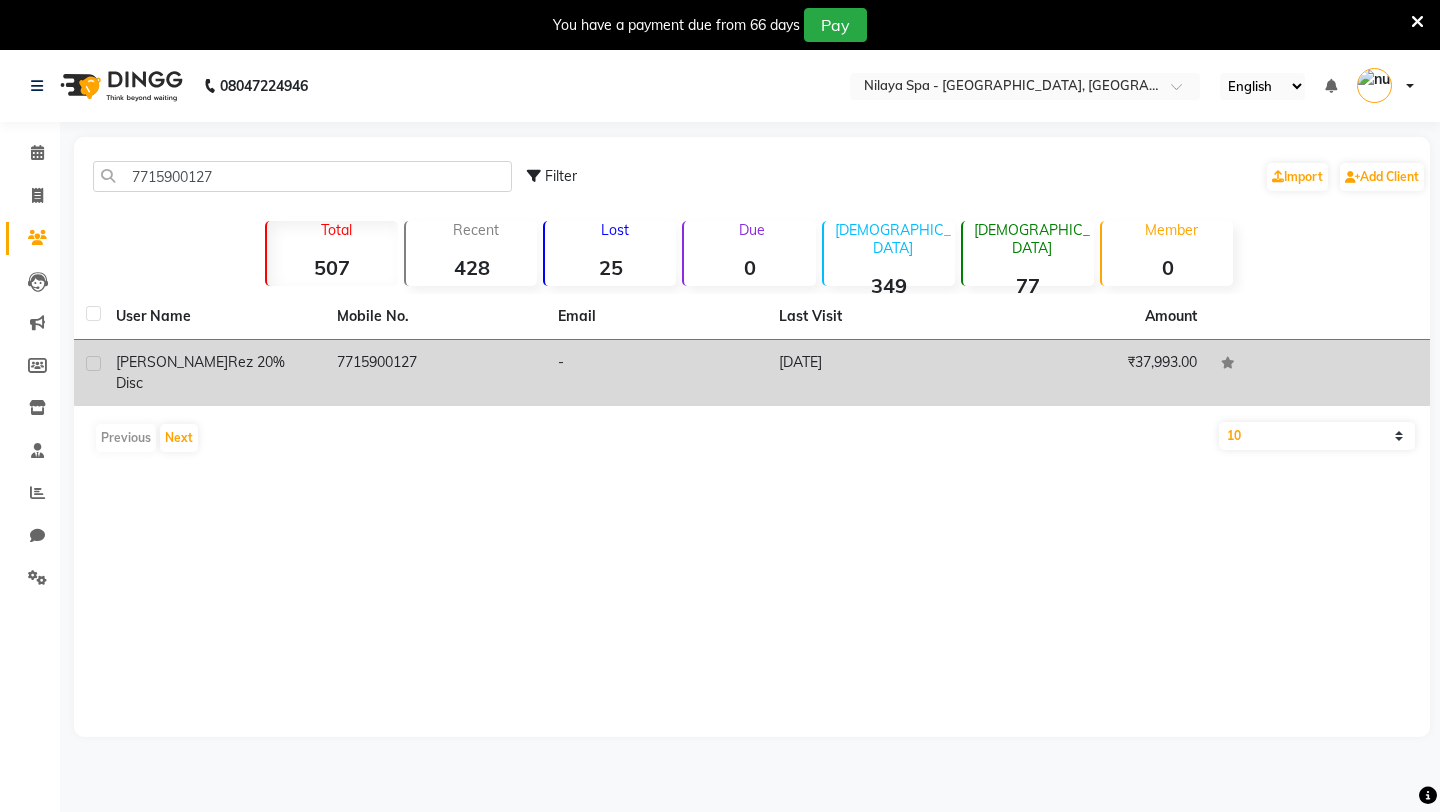 click on "7715900127" 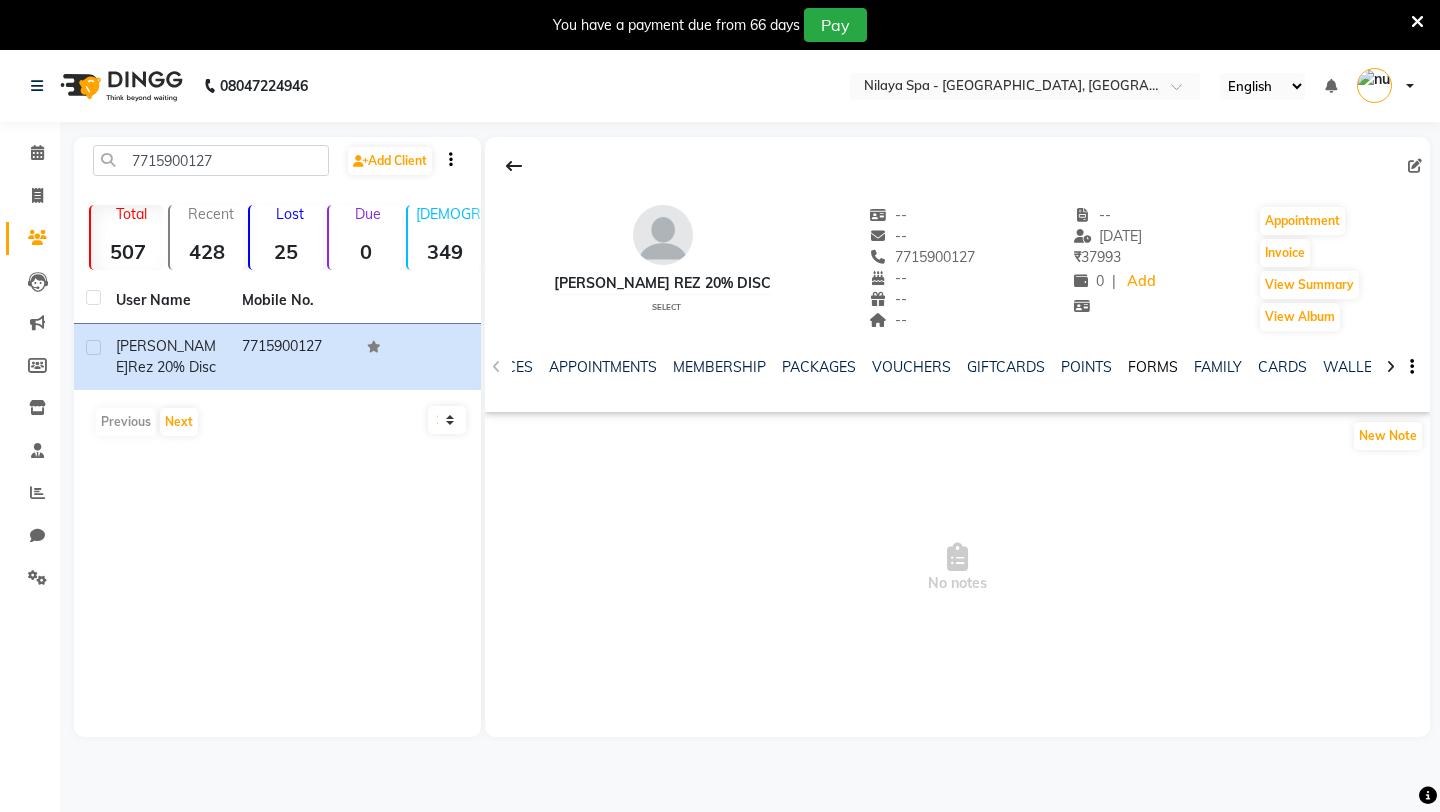 click on "FORMS" 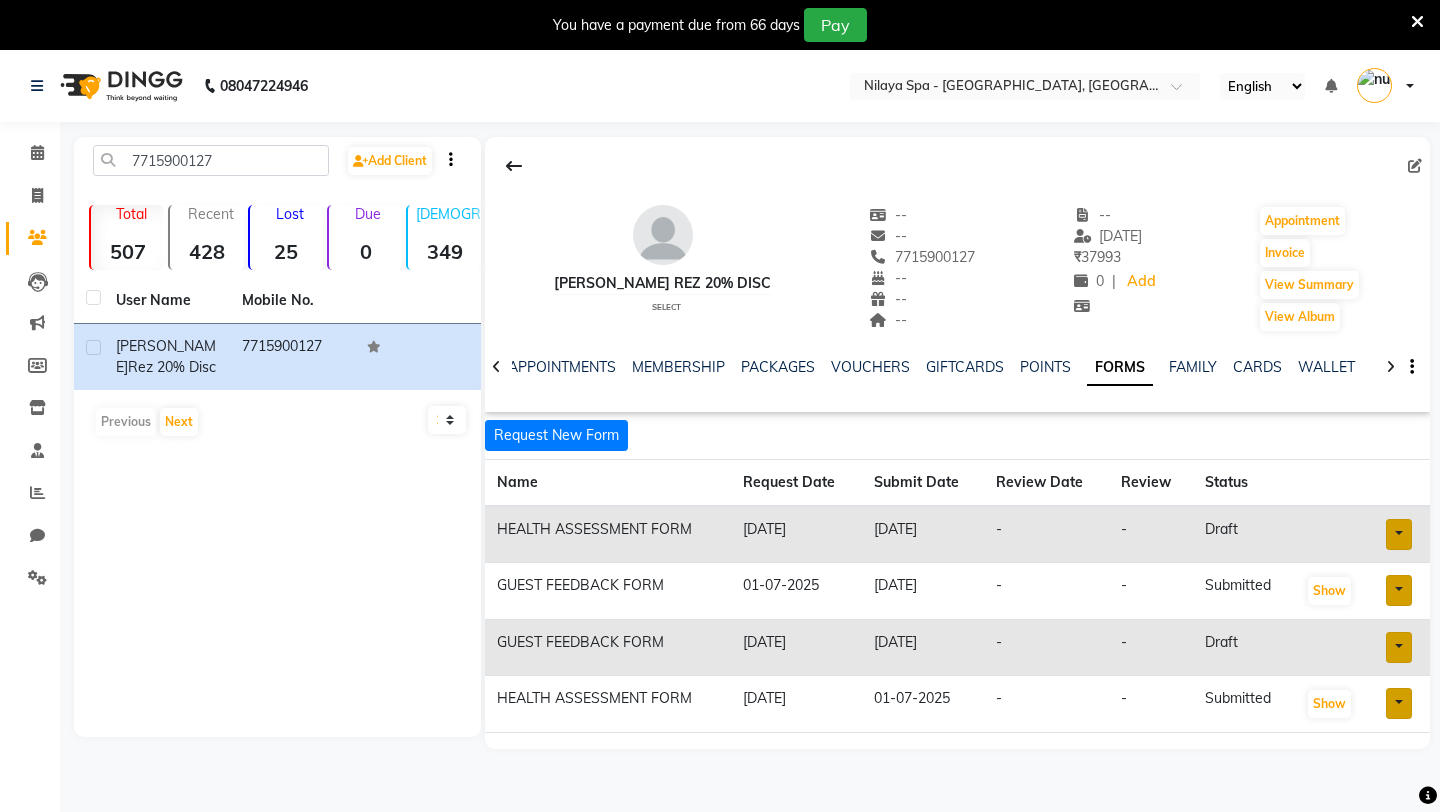 scroll, scrollTop: 0, scrollLeft: 240, axis: horizontal 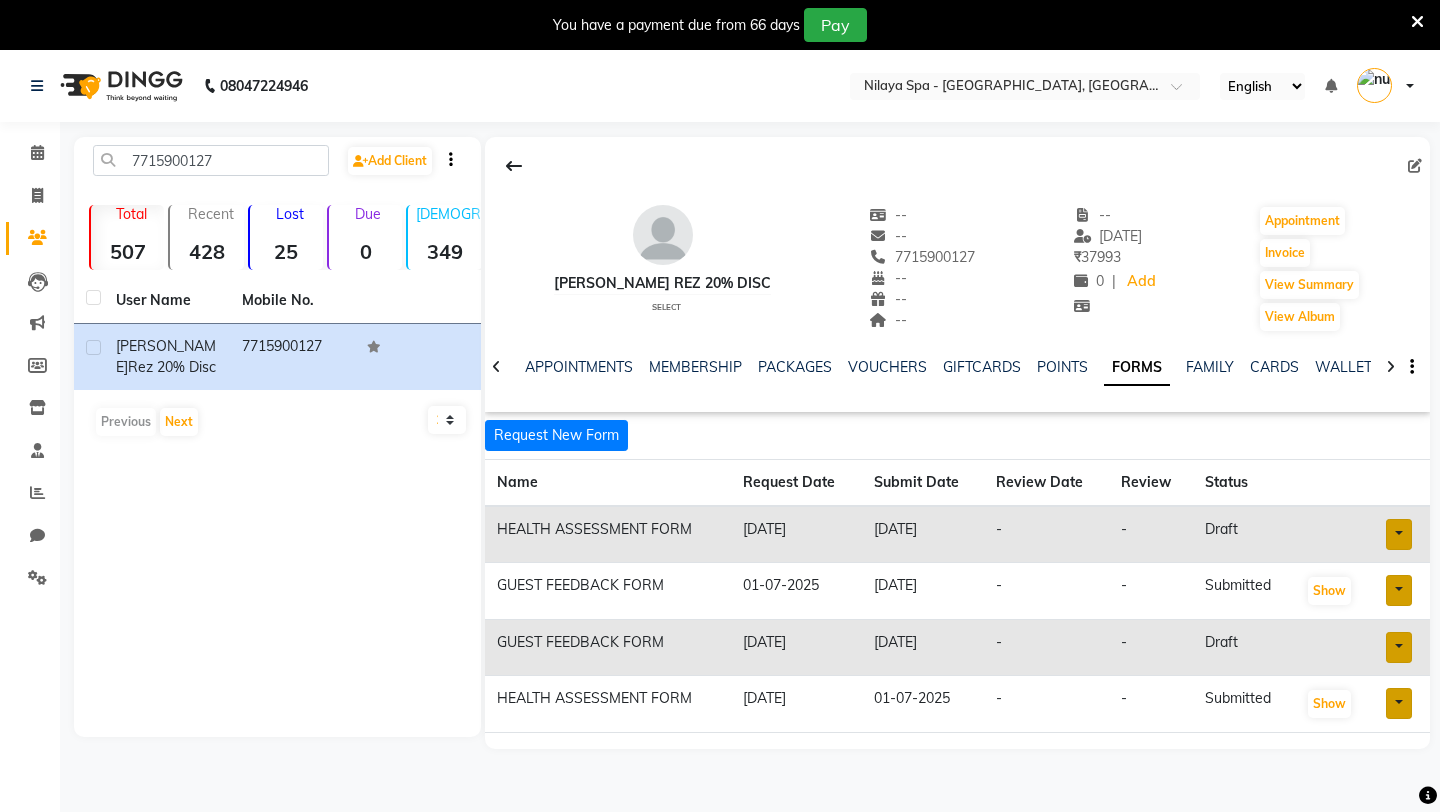 click on "draft" 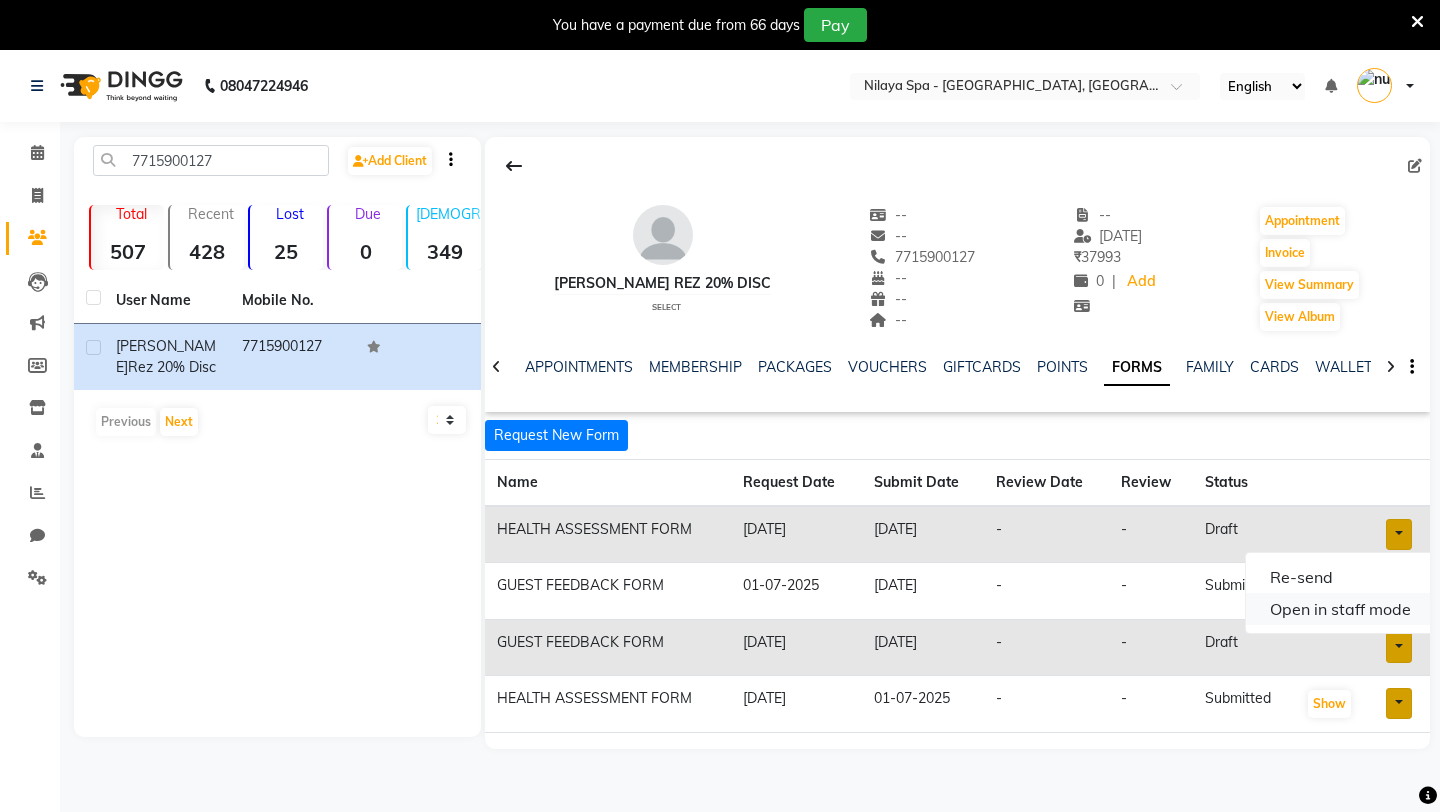 click on "Open in staff mode" 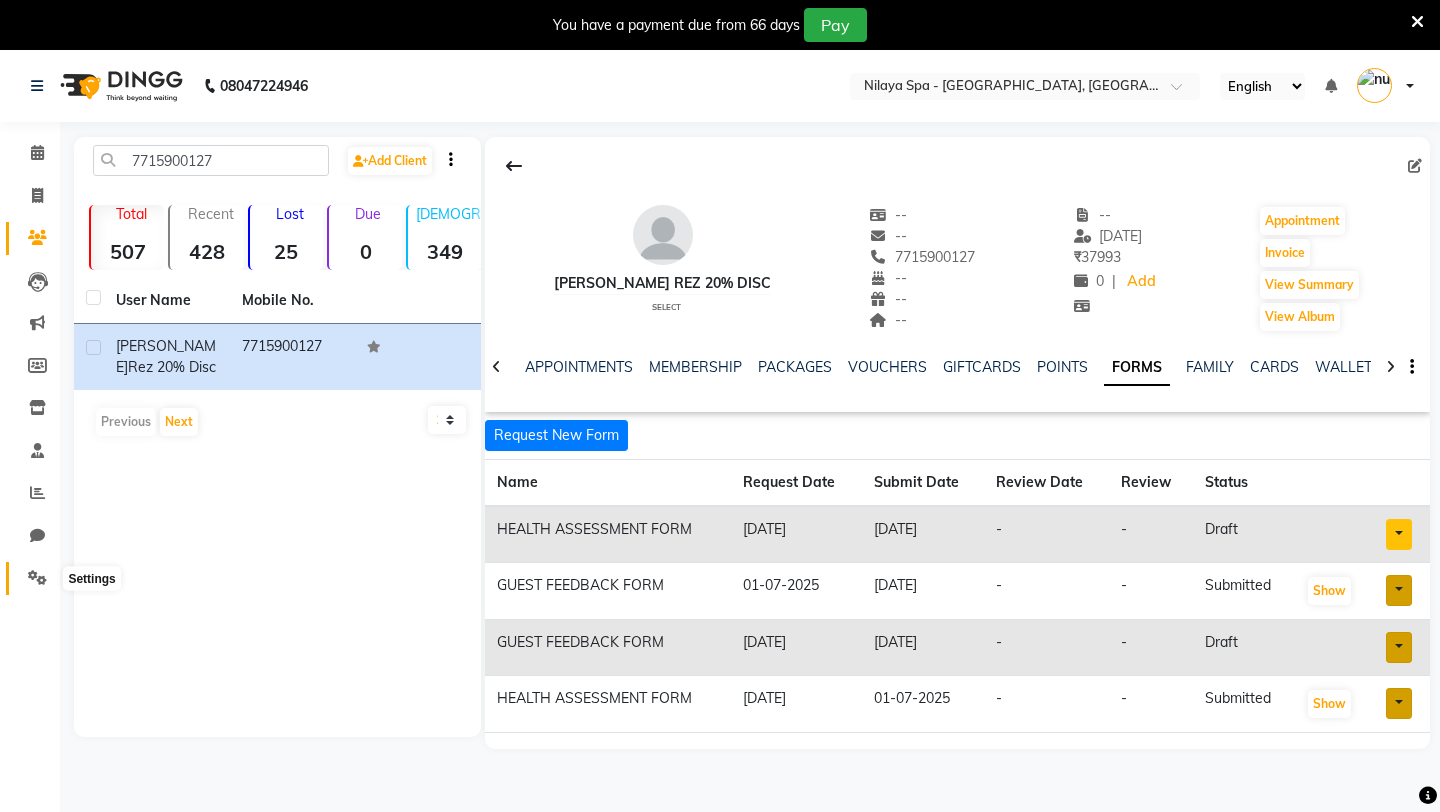 click 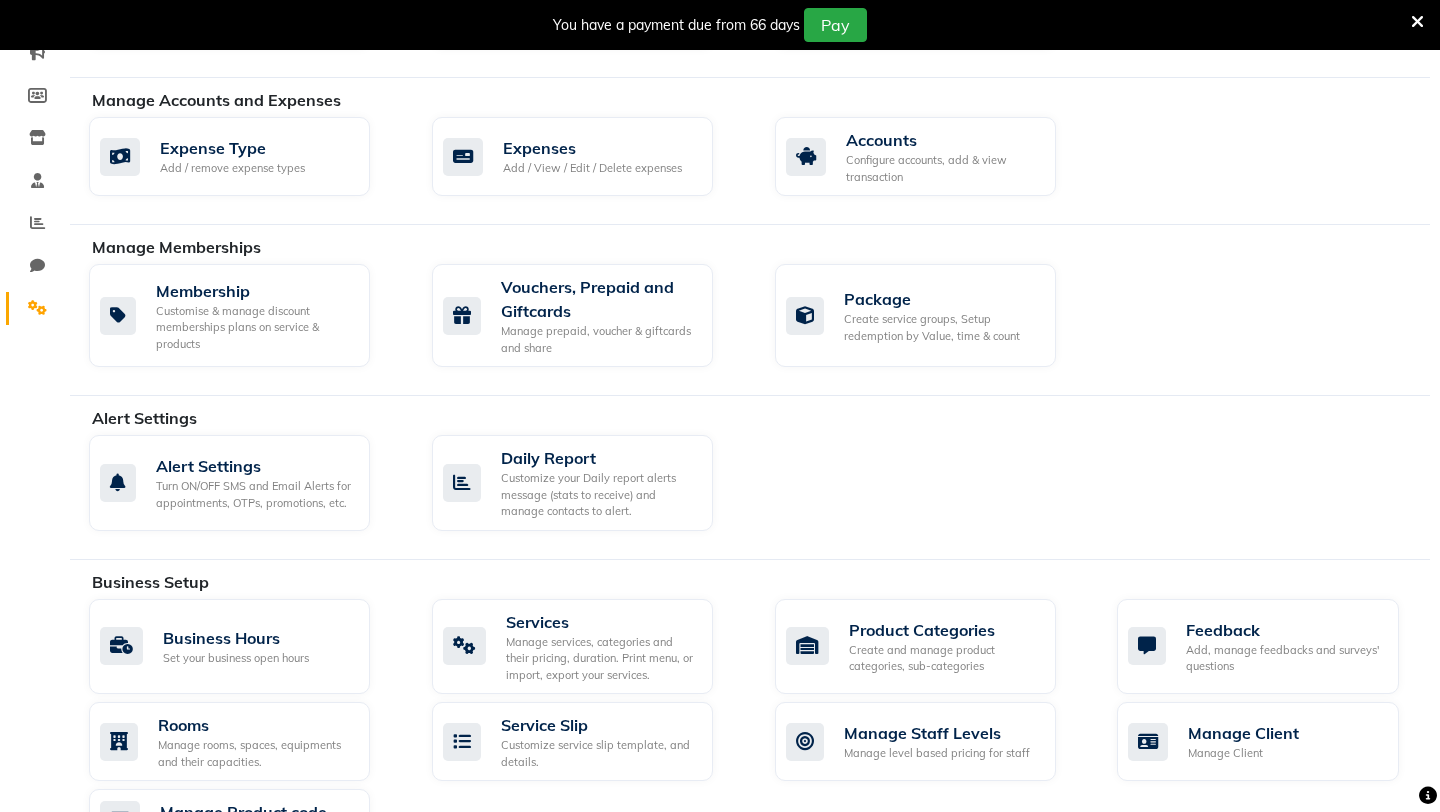 scroll, scrollTop: 882, scrollLeft: 0, axis: vertical 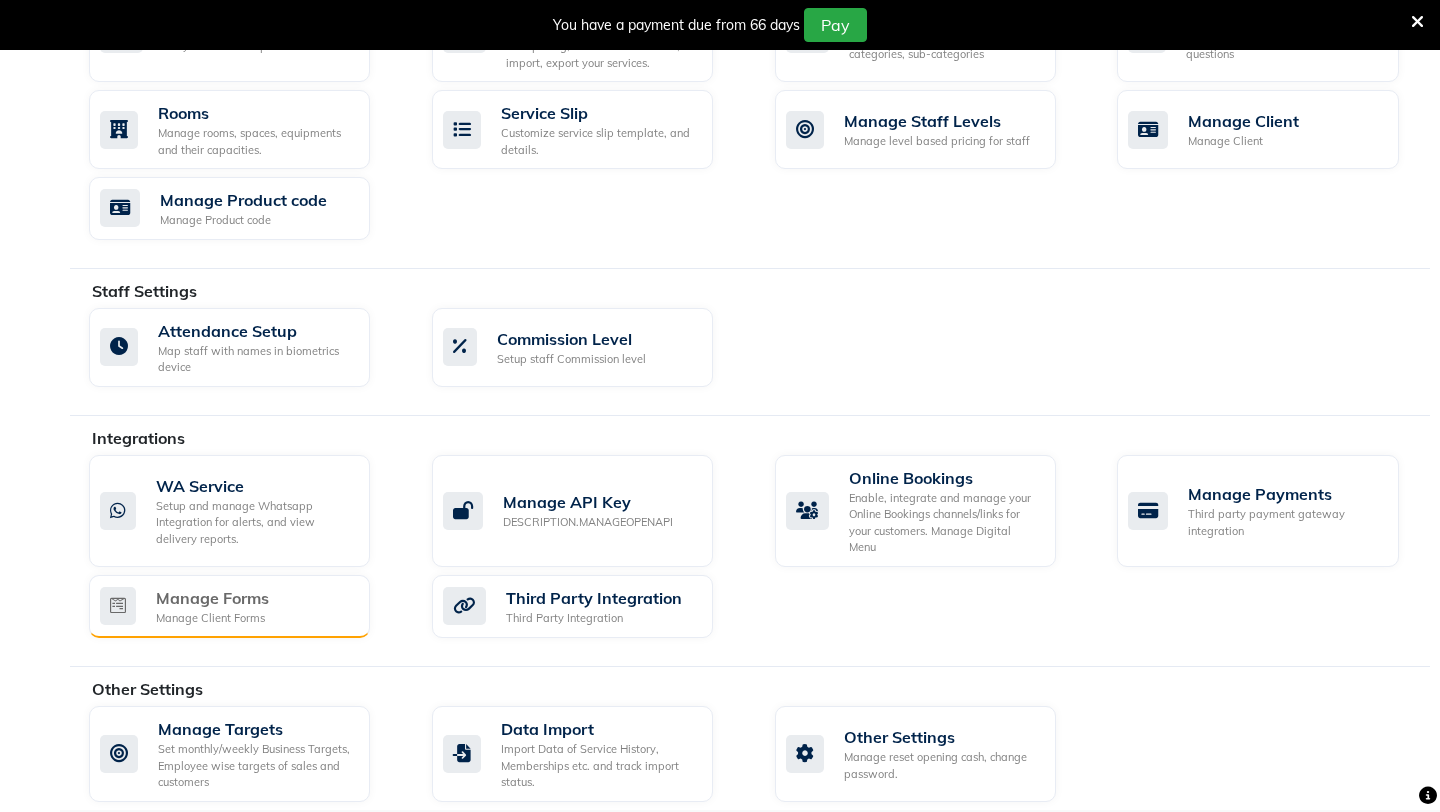 click on "Manage Client Forms" 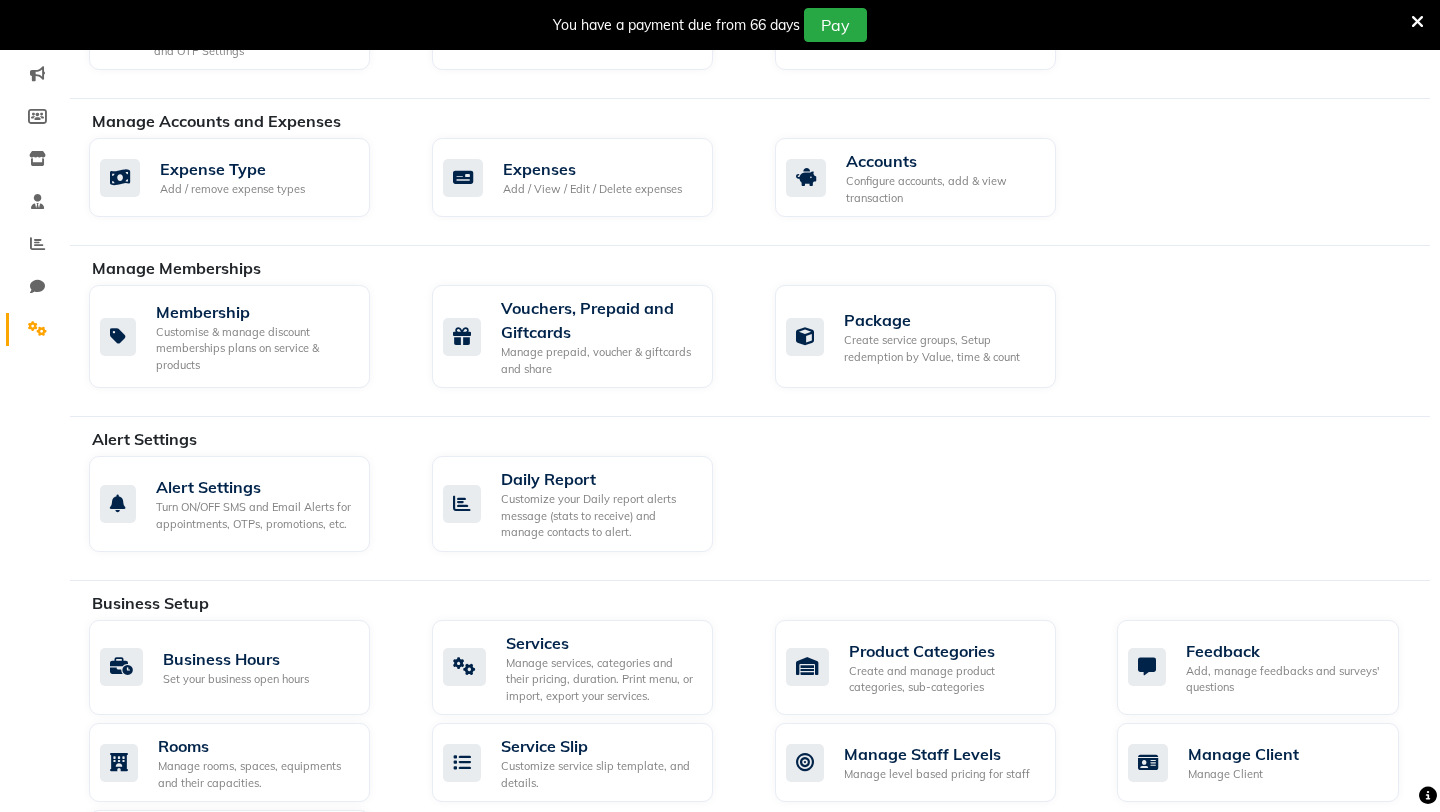 scroll, scrollTop: 0, scrollLeft: 0, axis: both 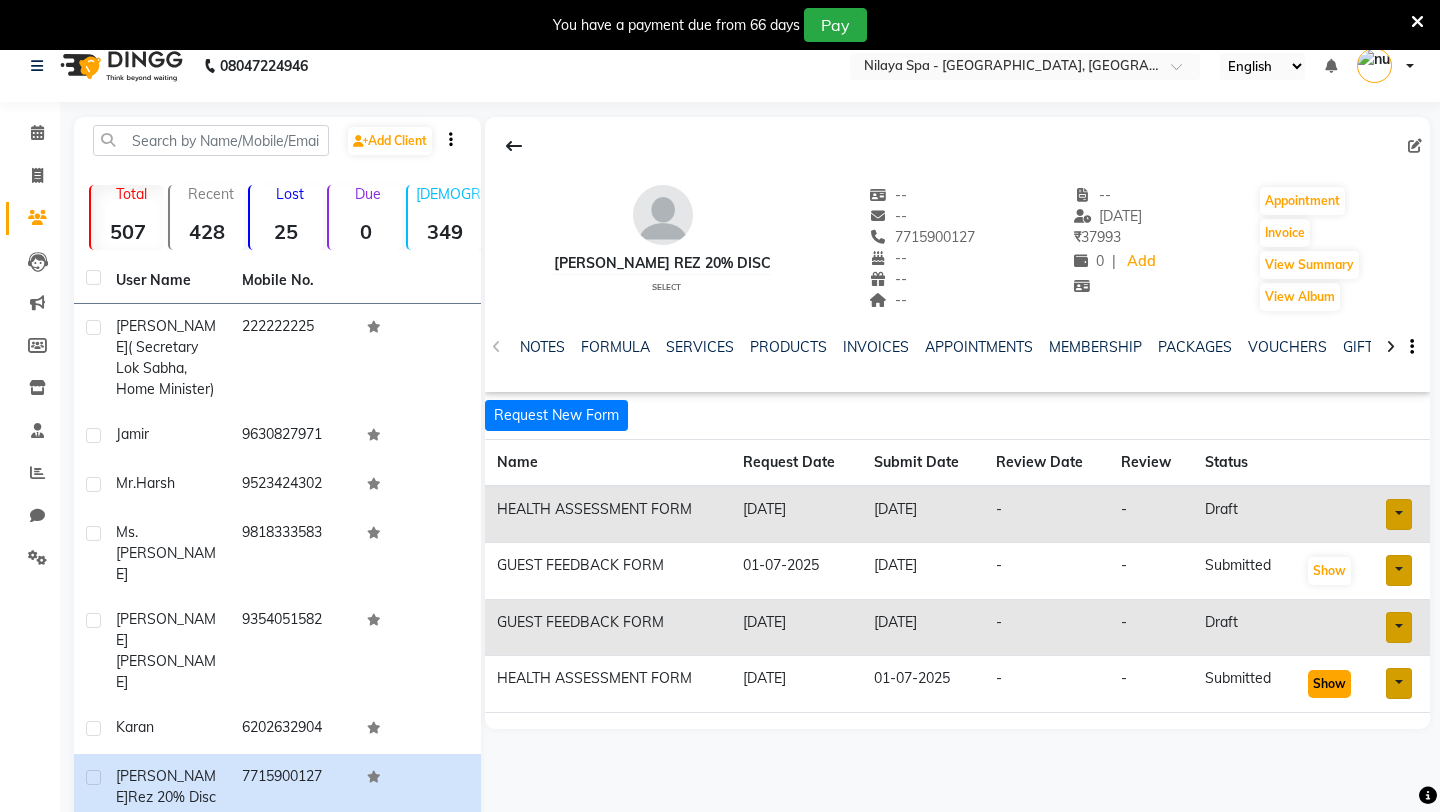 click on "Show" 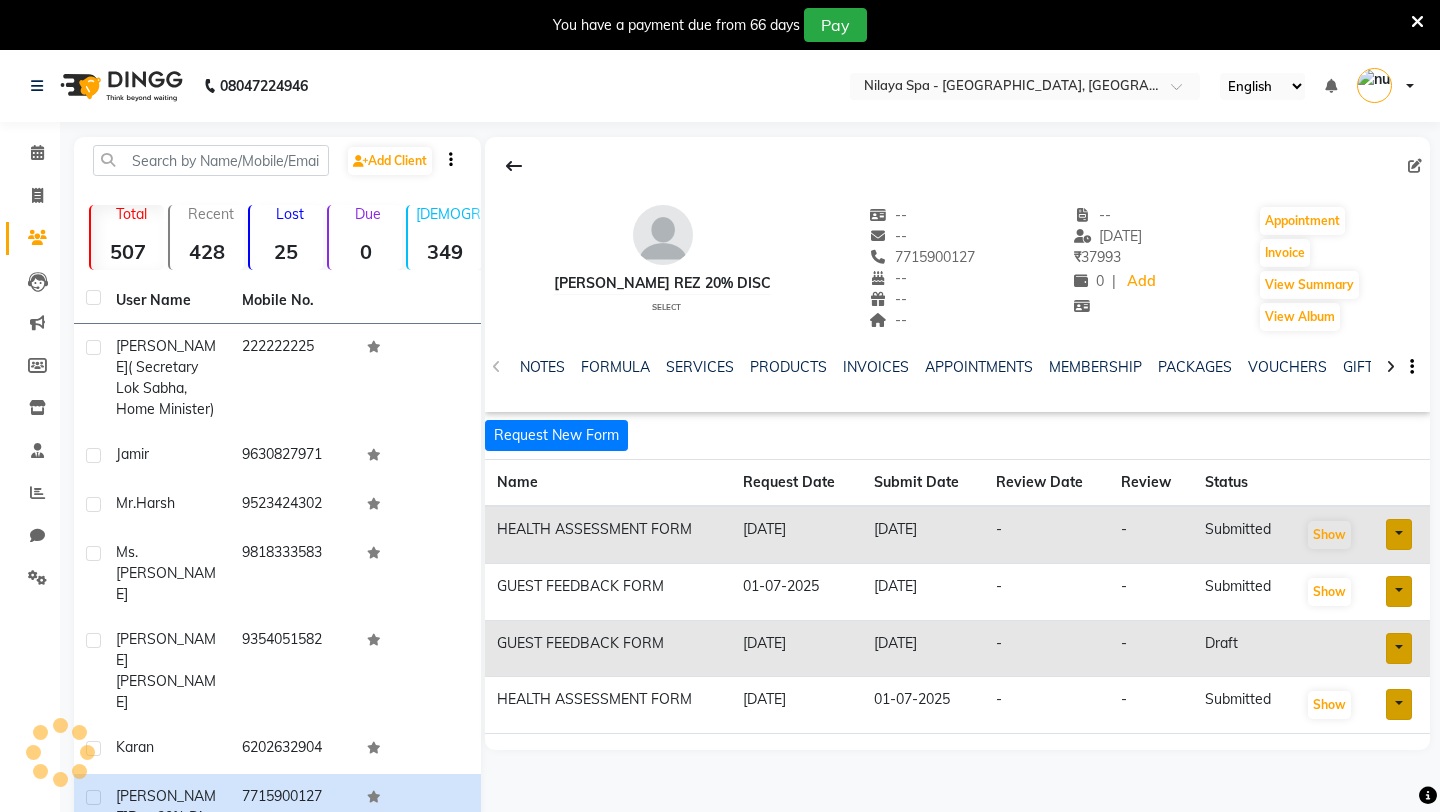 scroll, scrollTop: 0, scrollLeft: 0, axis: both 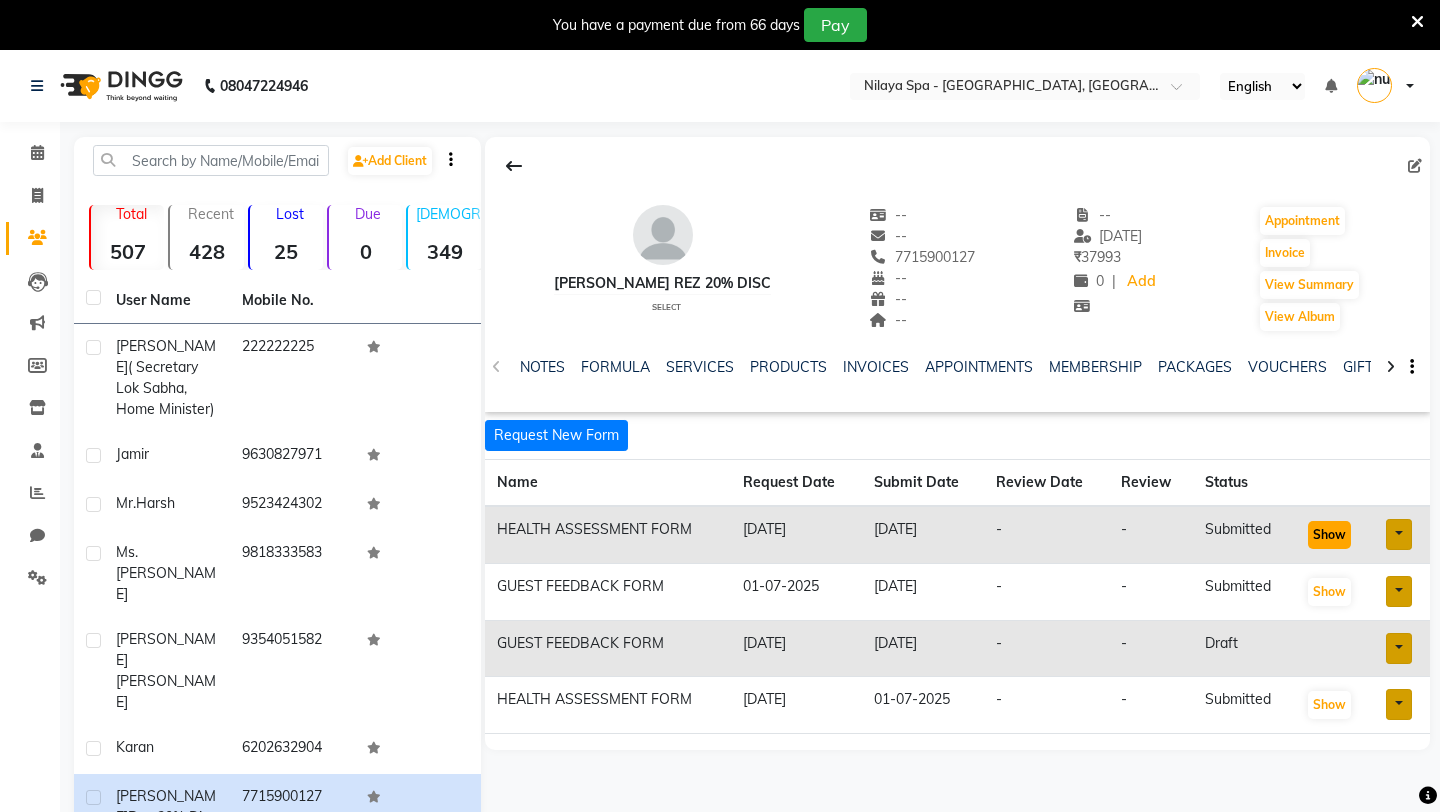 click on "Show" 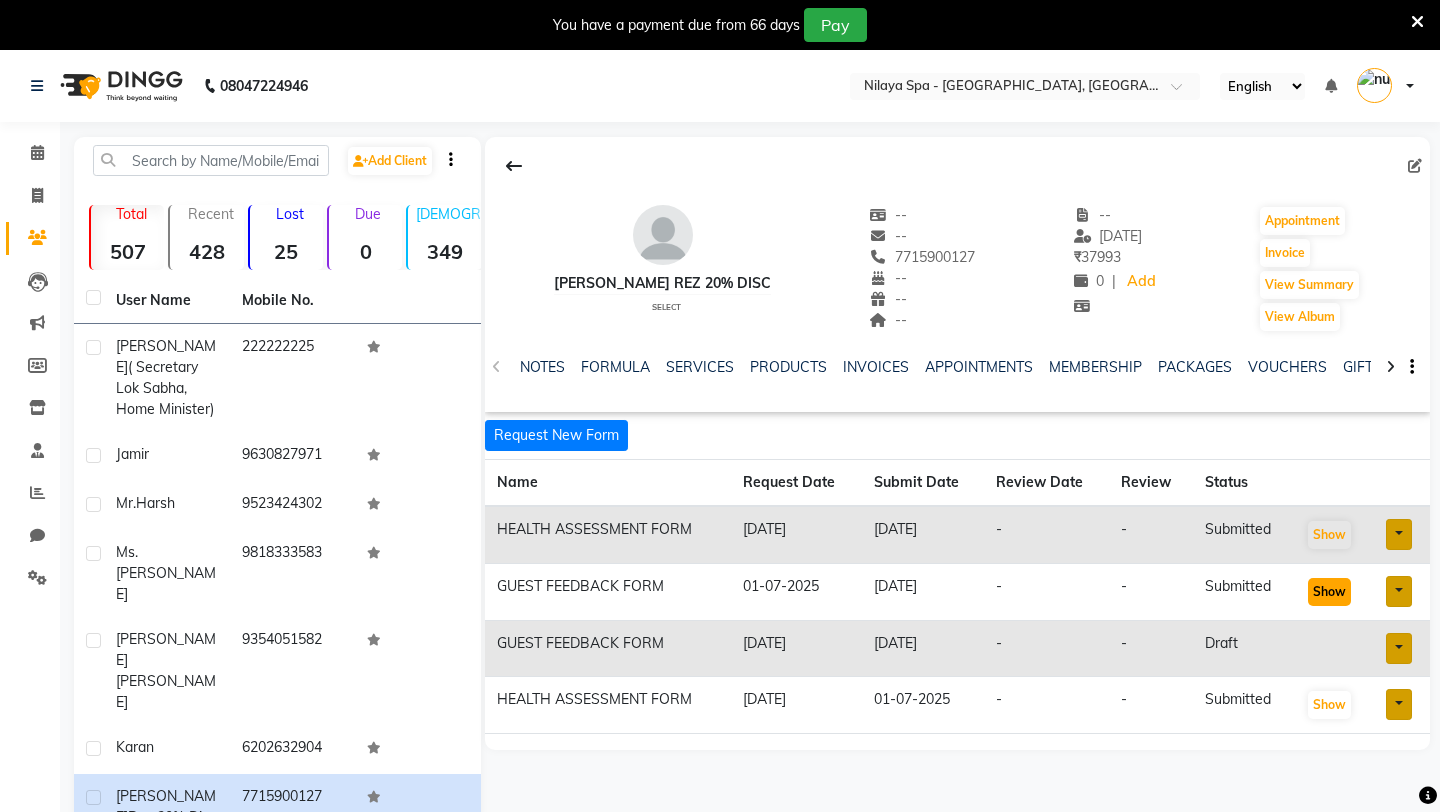 click on "Show" 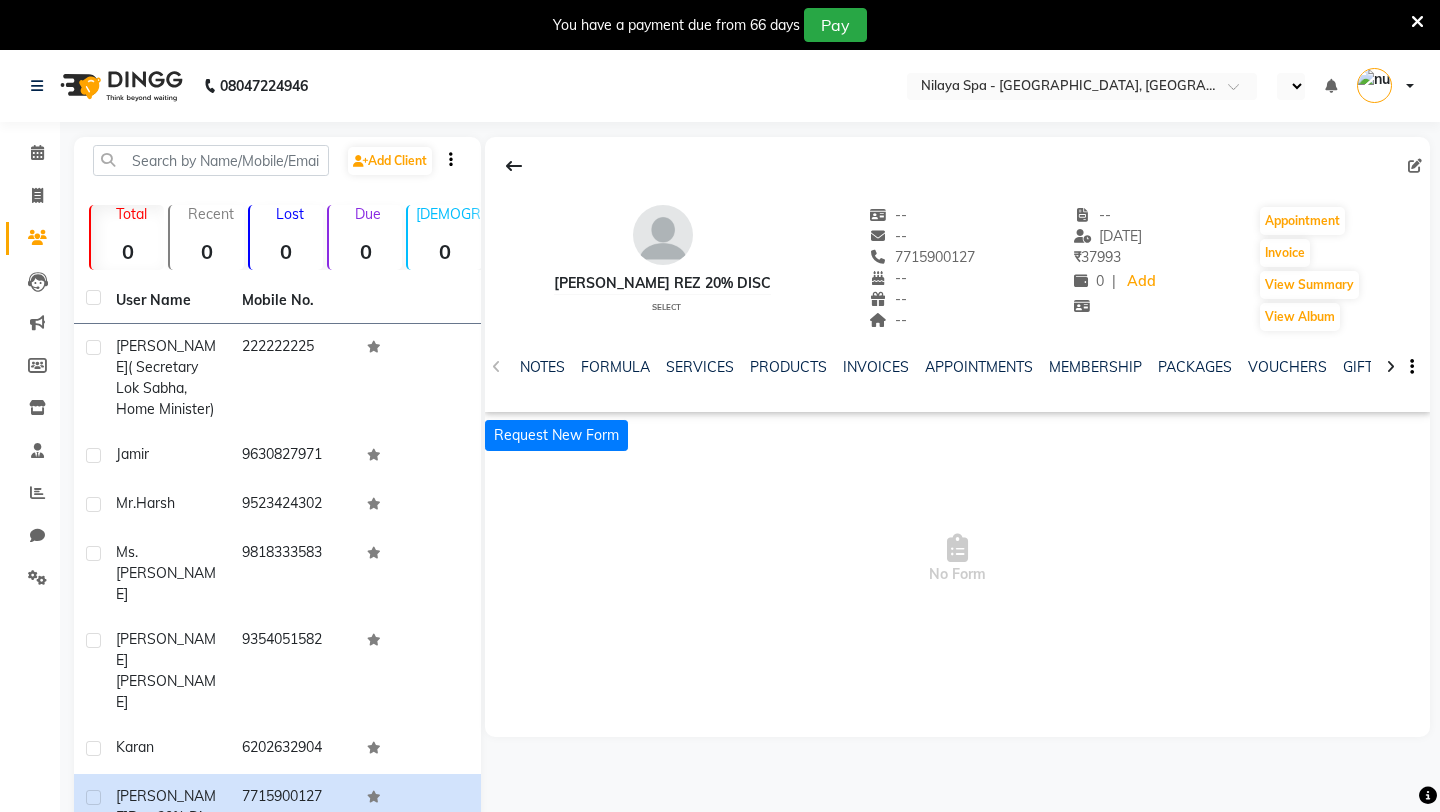 scroll, scrollTop: 0, scrollLeft: 0, axis: both 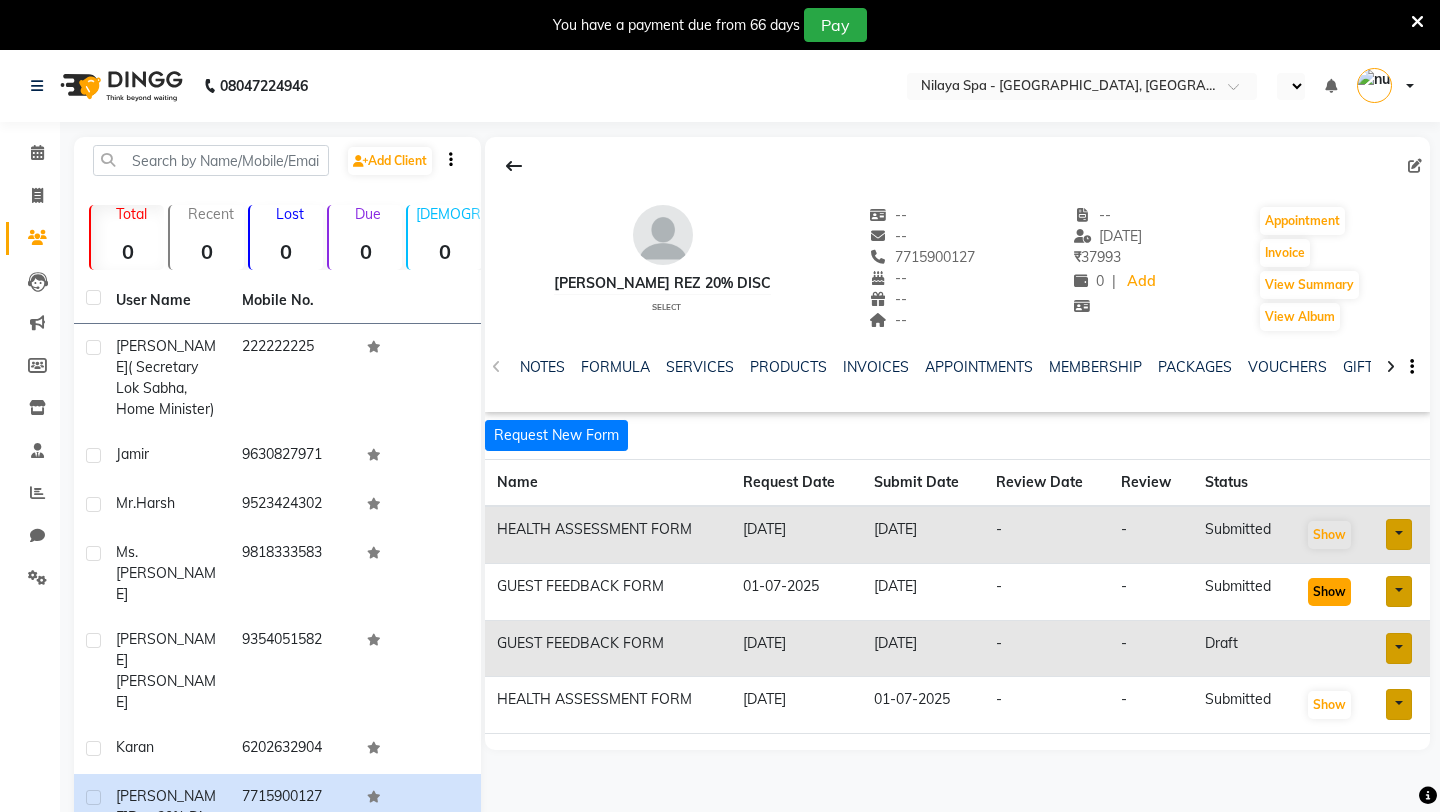 click on "Show" 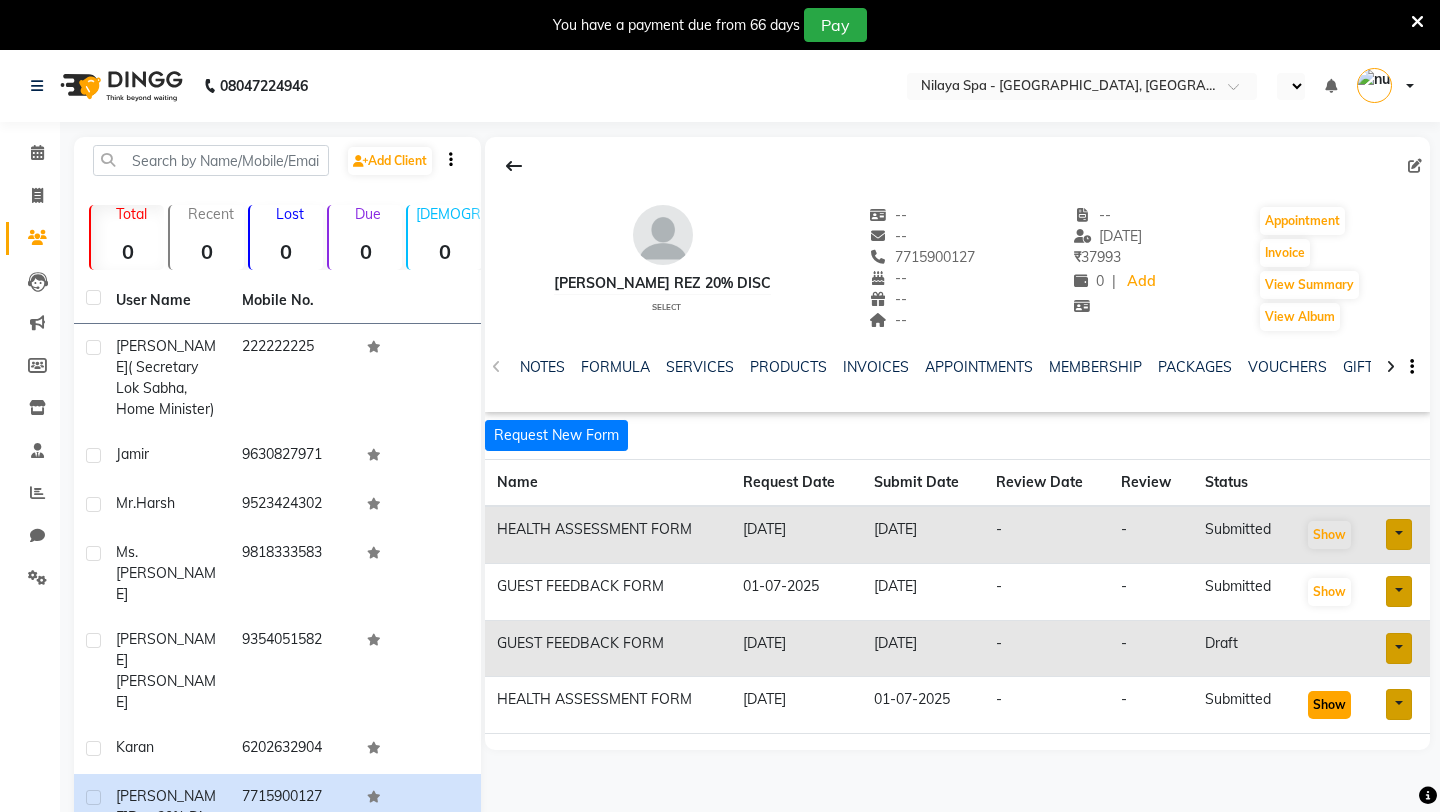 click on "Show" 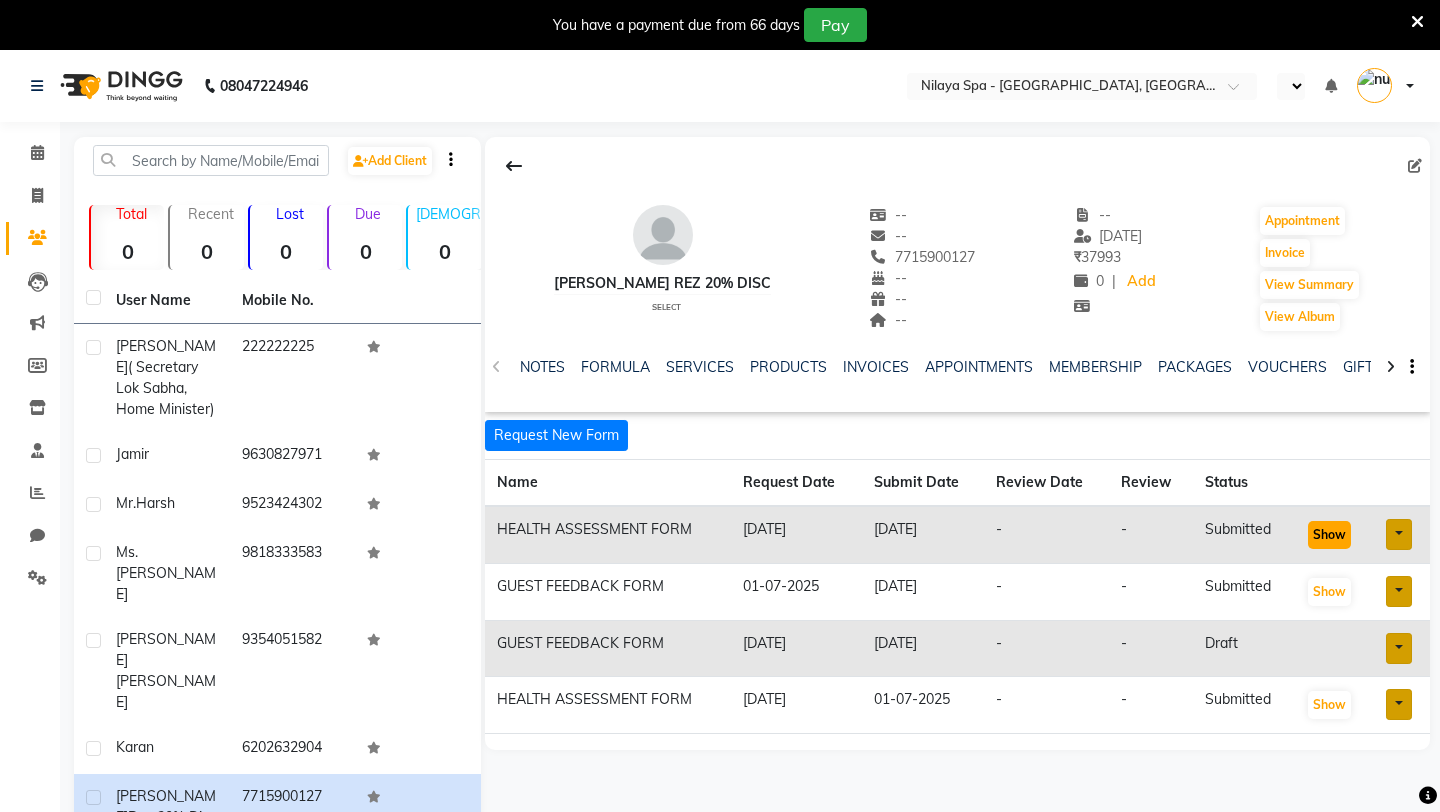 click on "Show" 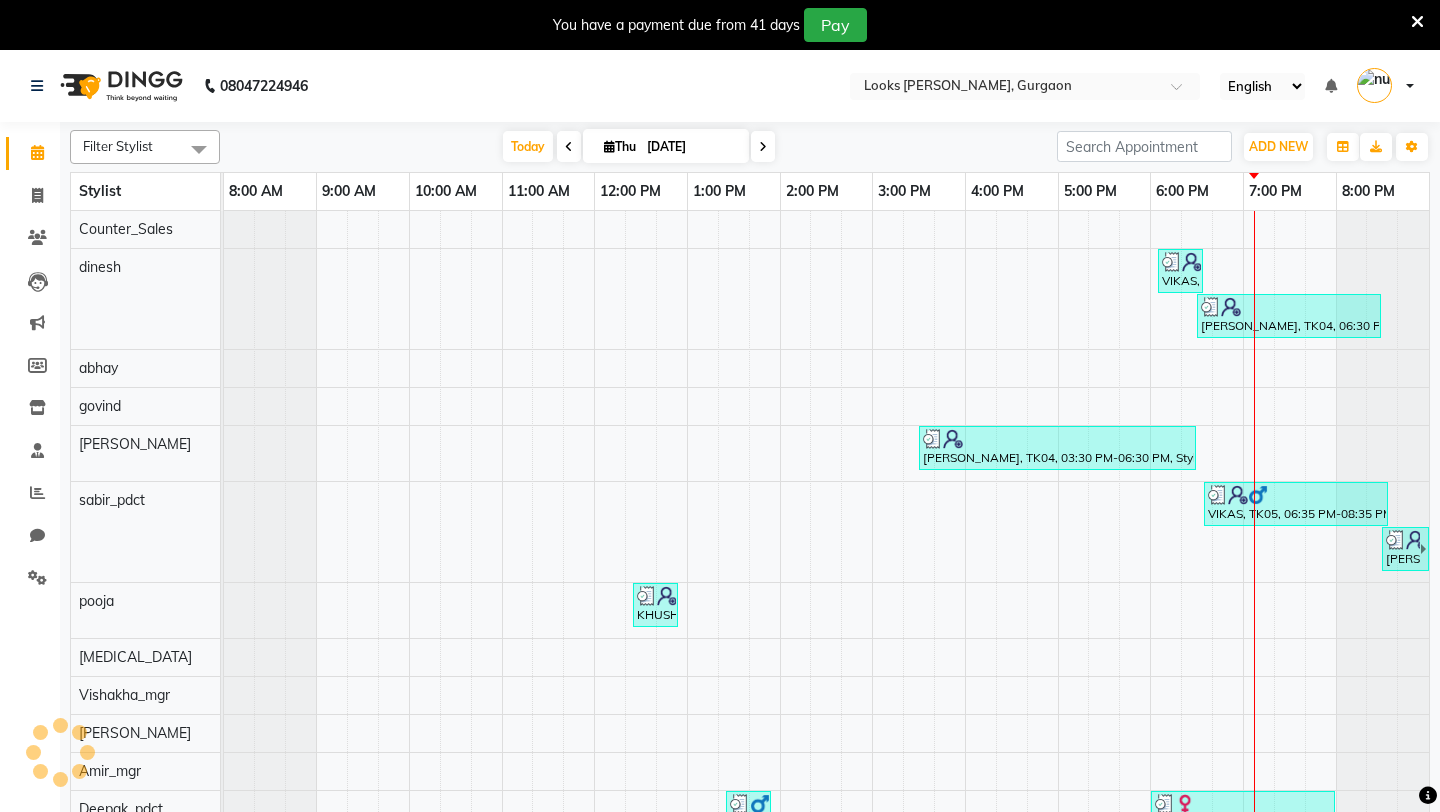 scroll, scrollTop: 0, scrollLeft: 0, axis: both 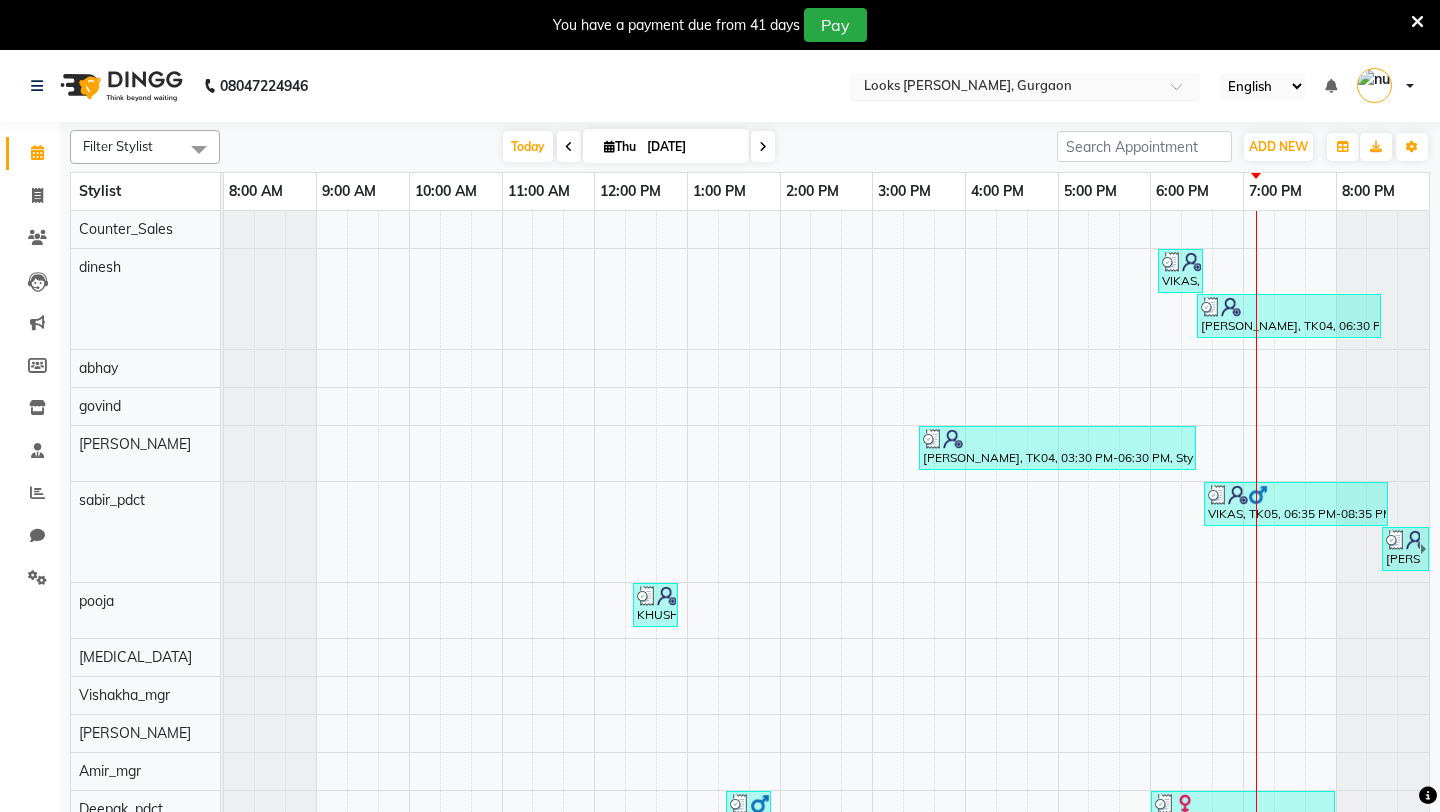 click at bounding box center [1005, 88] 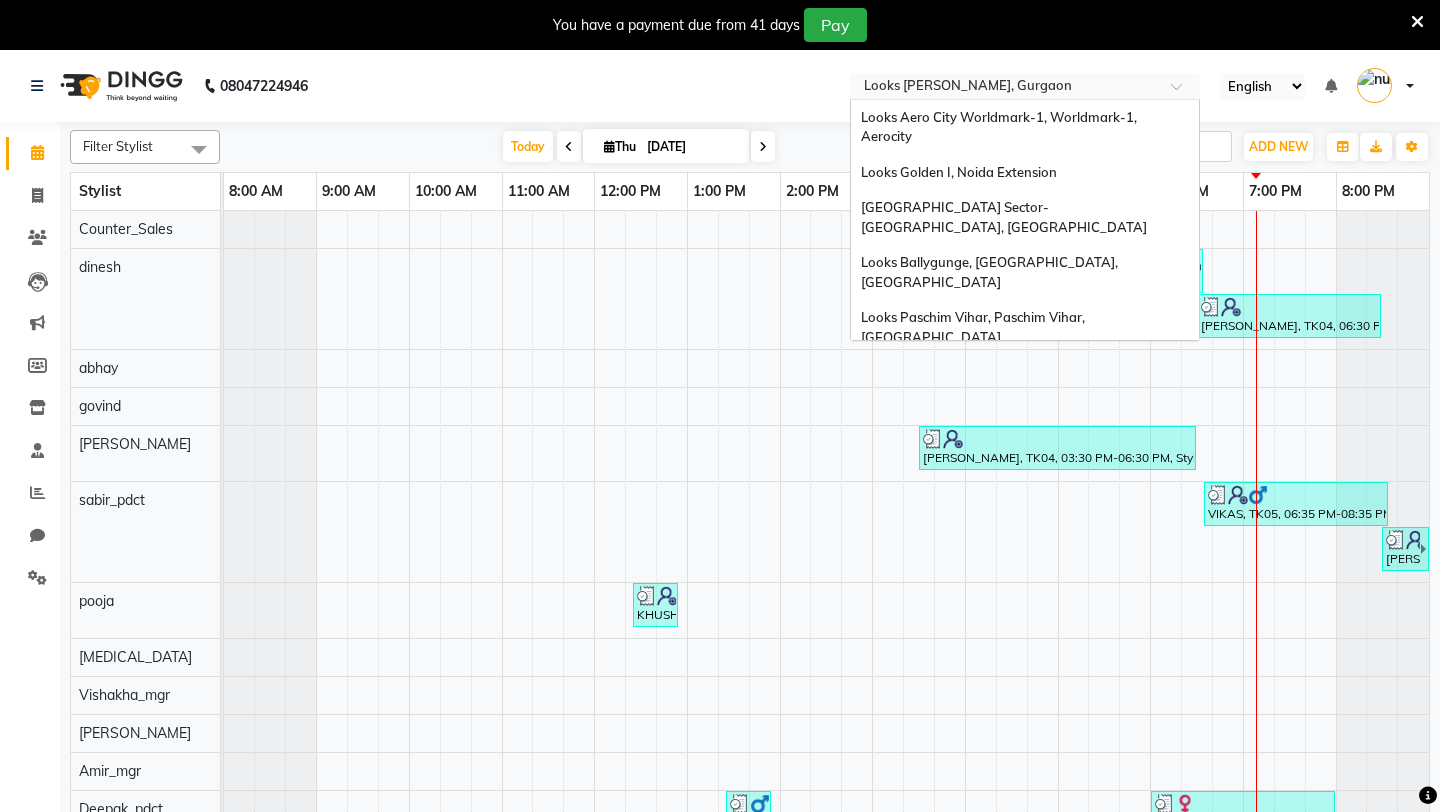 scroll, scrollTop: 1535, scrollLeft: 0, axis: vertical 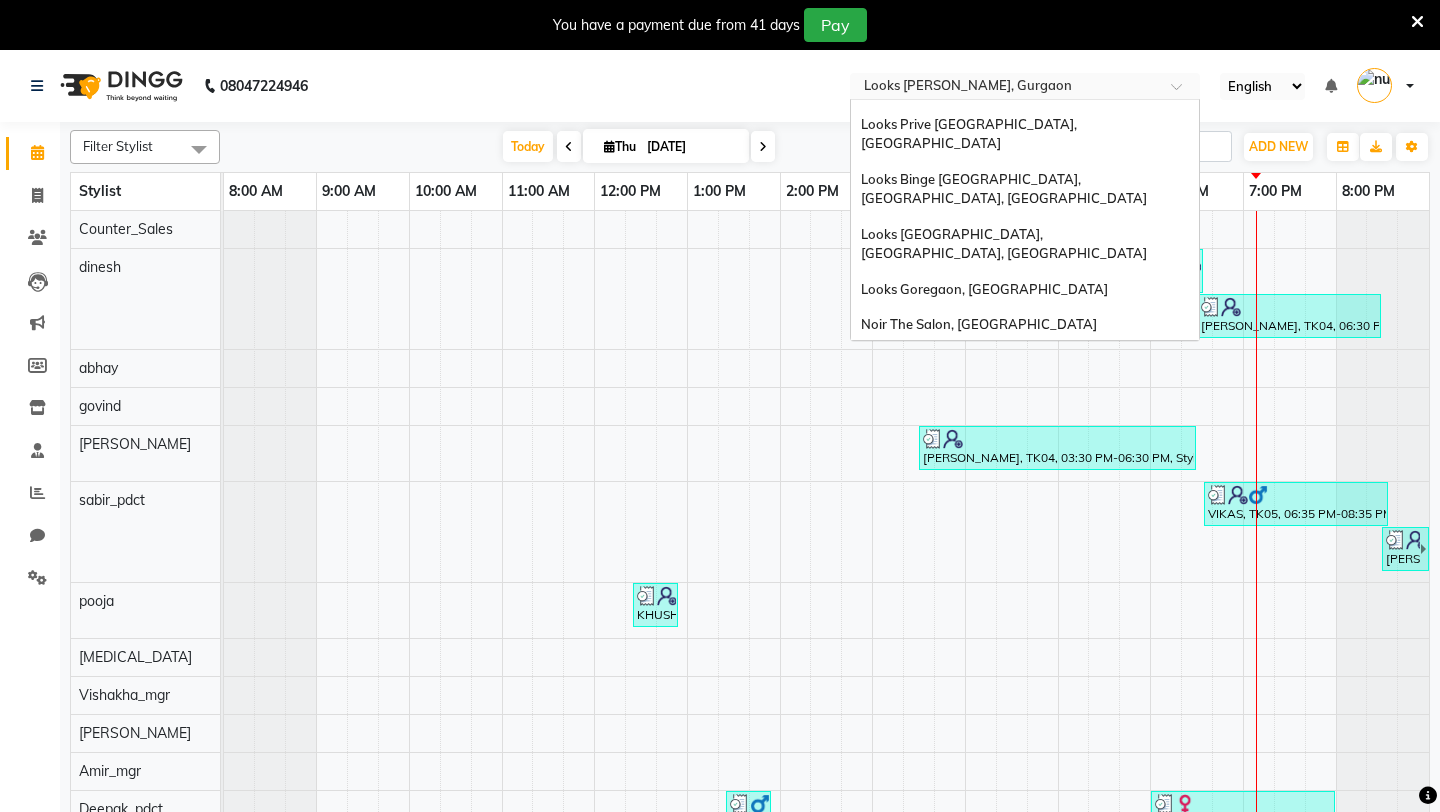paste on "World" 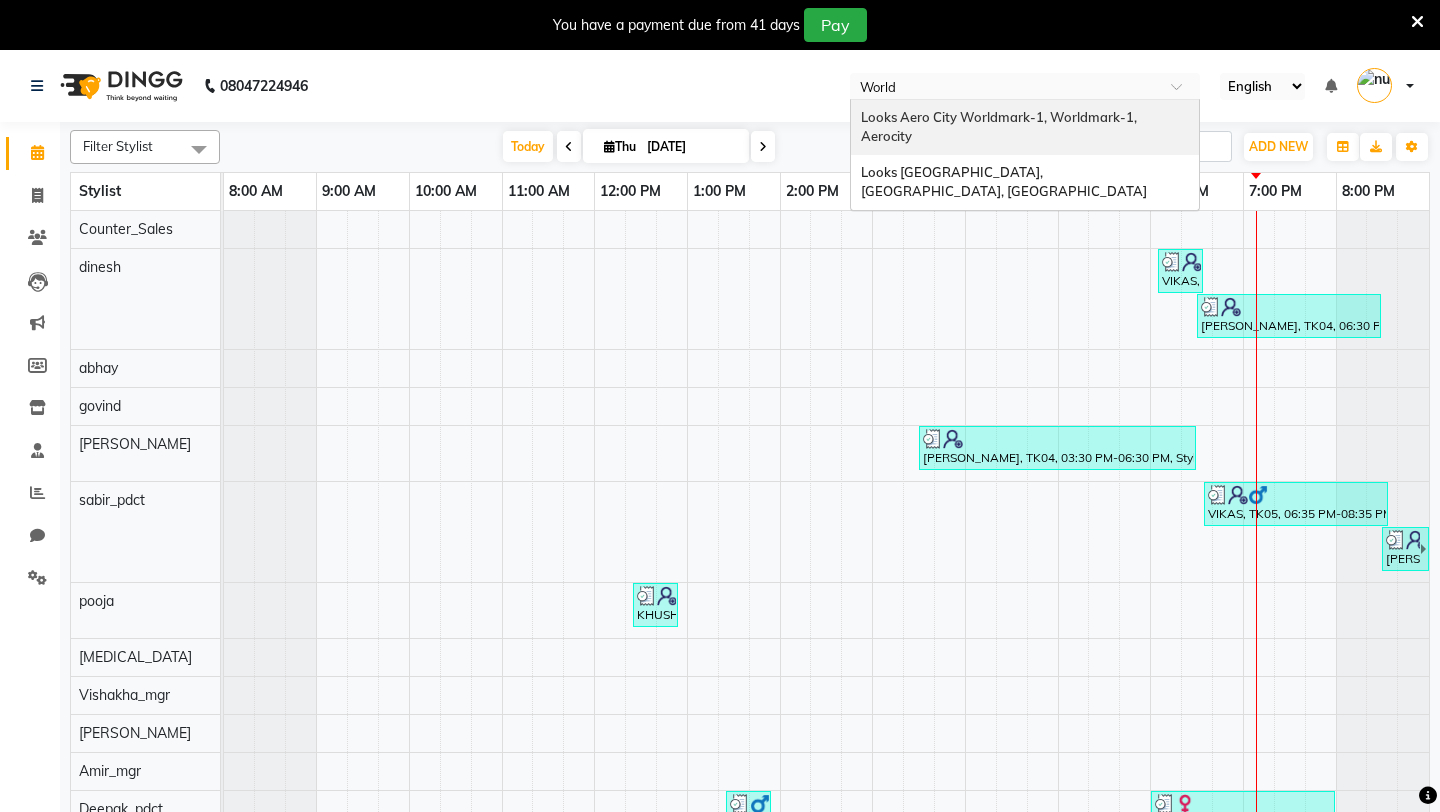 scroll, scrollTop: 0, scrollLeft: 0, axis: both 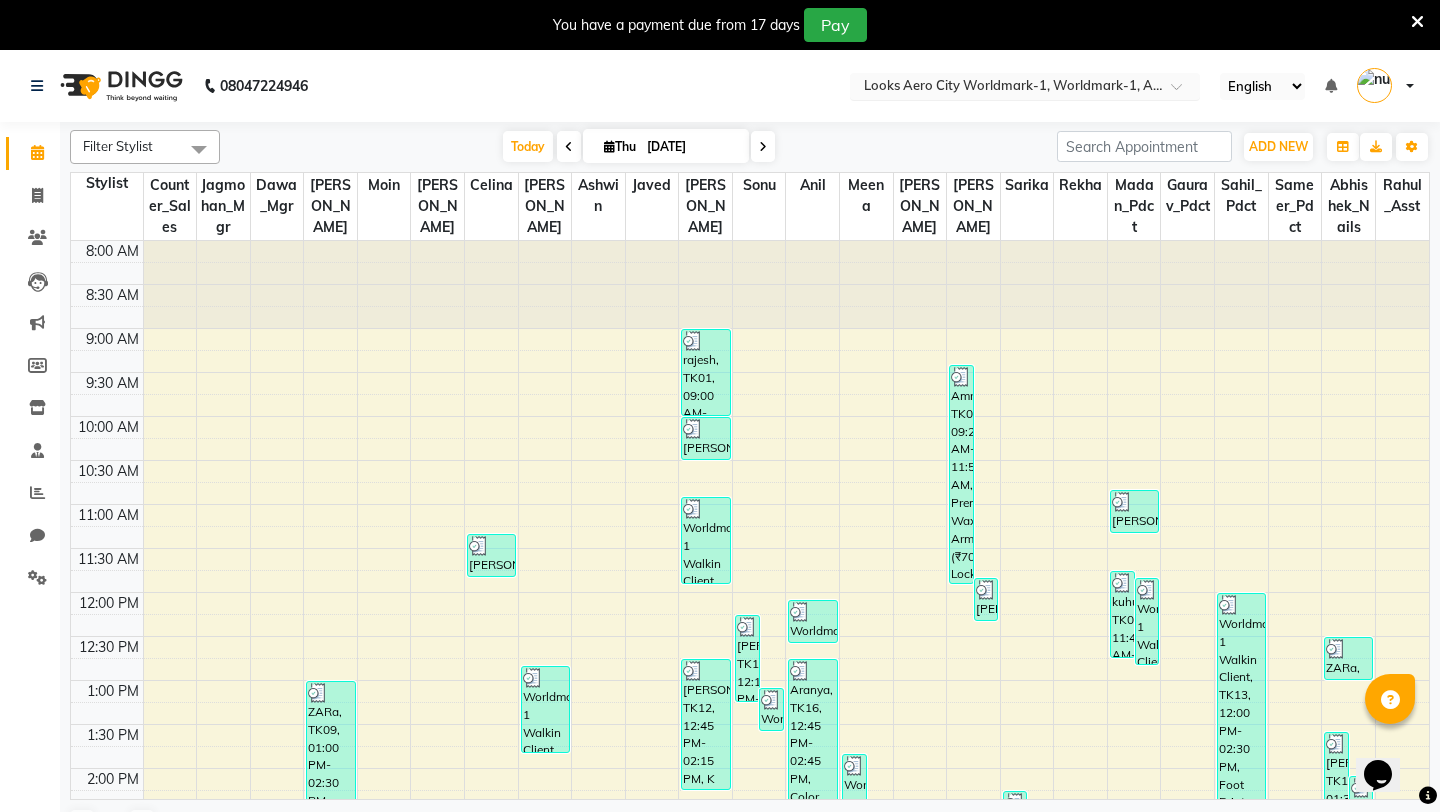 click at bounding box center [1005, 88] 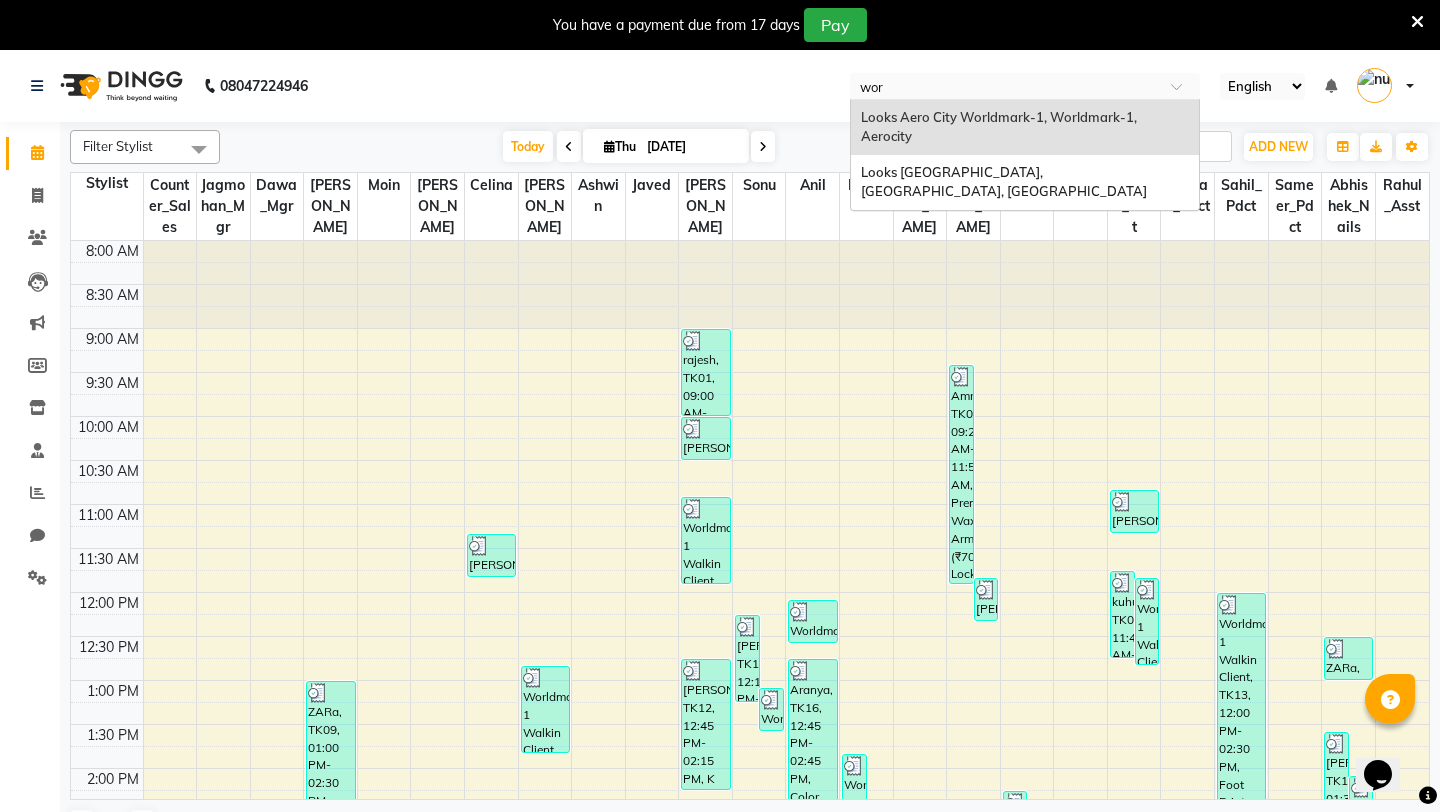 type on "worl" 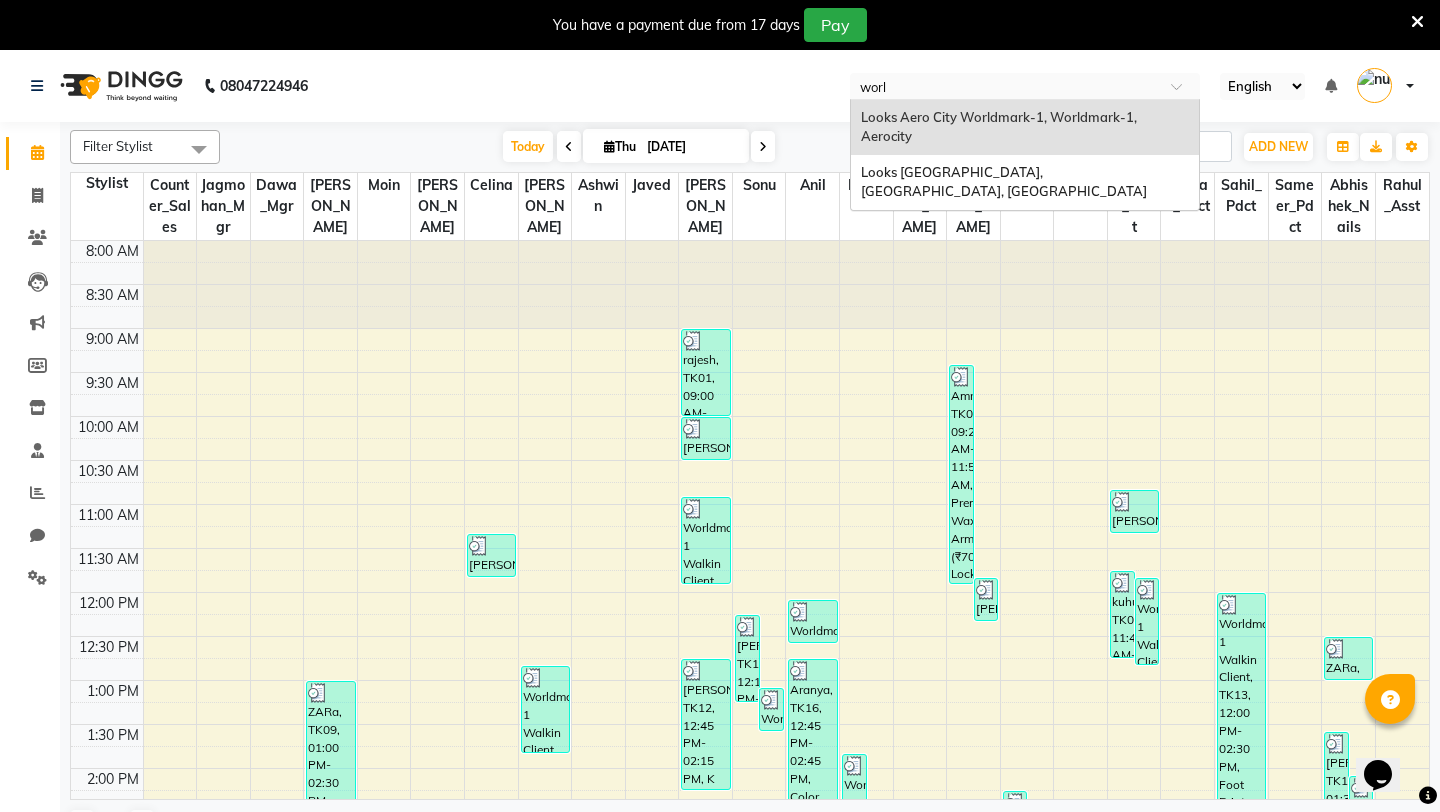 type 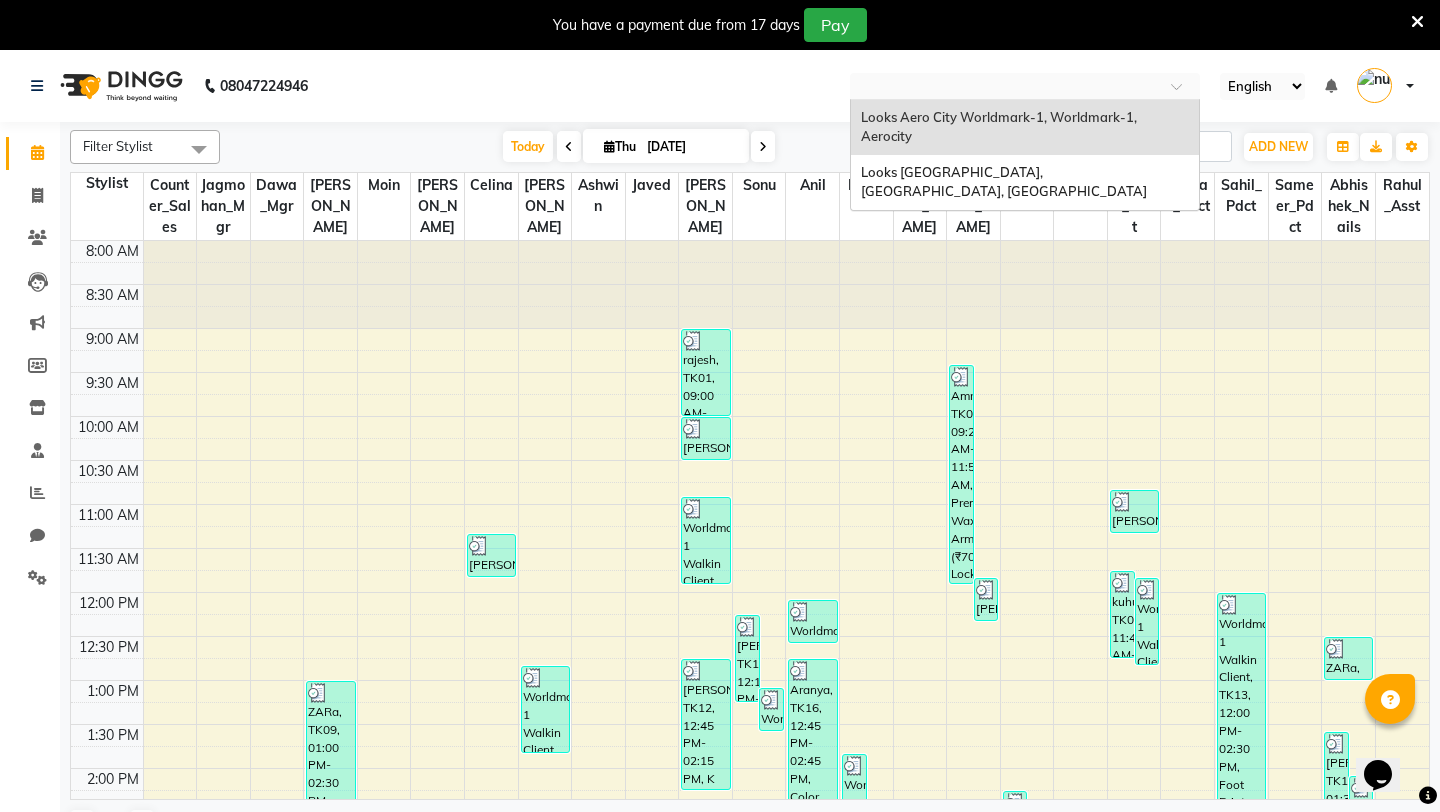 click on "08047224946 Select Location × Looks Aero City Worldmark-1, Worldmark-1, Aerocity Looks Aero City Worldmark-1, Worldmark-1, Aerocity Looks Omaxe World Street, Faridabad, Haryana English ENGLISH Español العربية मराठी हिंदी ગુજરાતી தமிழ் 中文 Notifications nothing to show Manage Profile Change Password Sign out  Version:3.15.4" 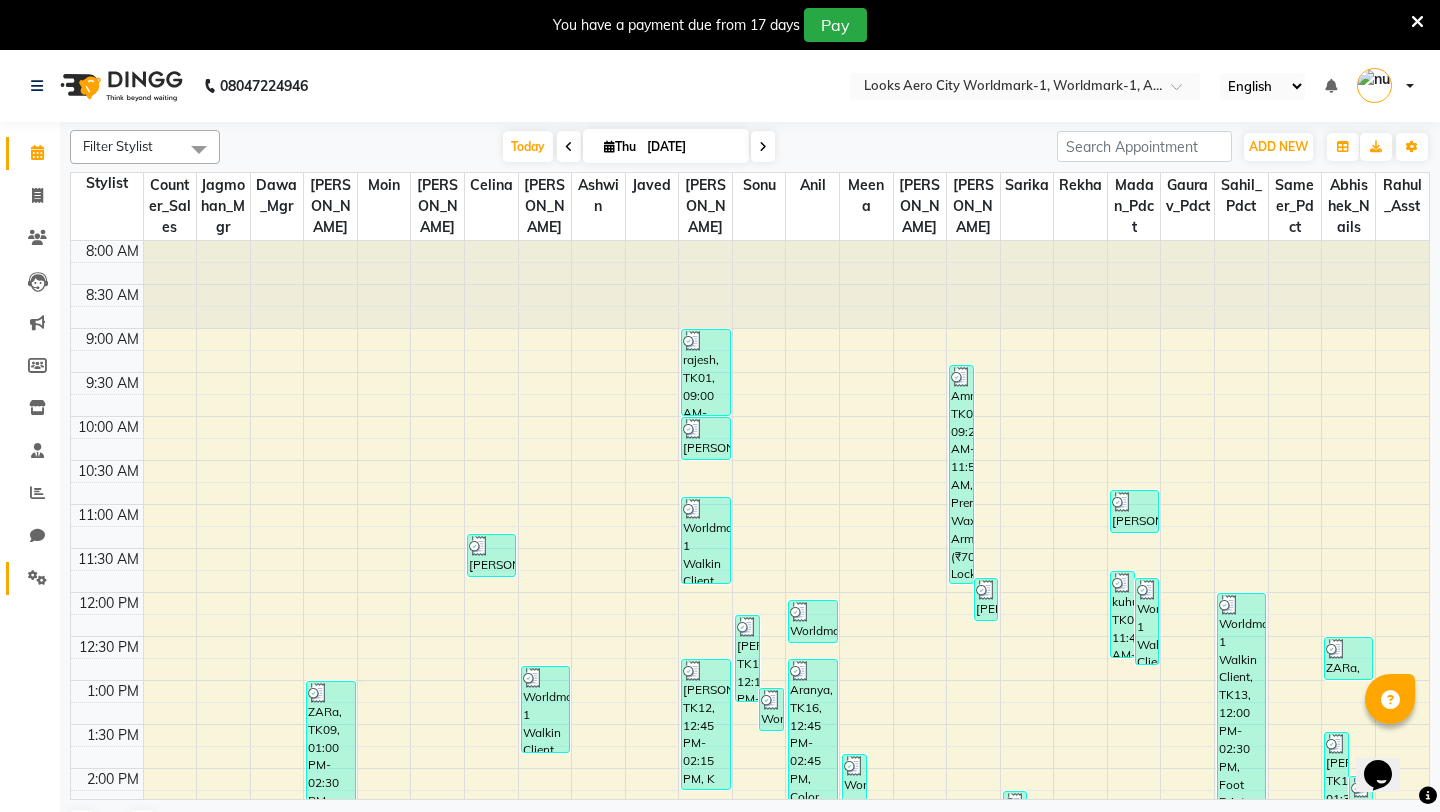 click 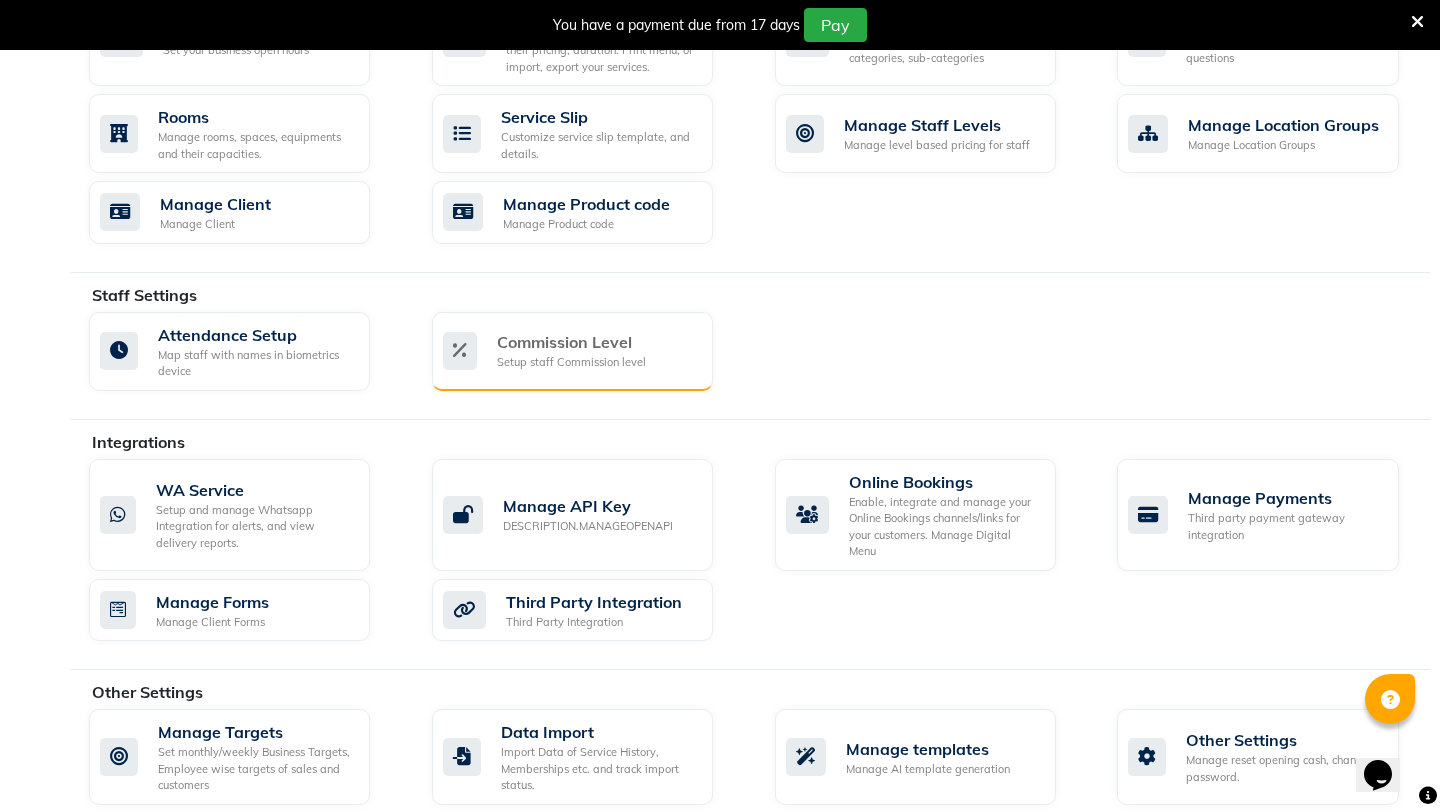 scroll, scrollTop: 882, scrollLeft: 0, axis: vertical 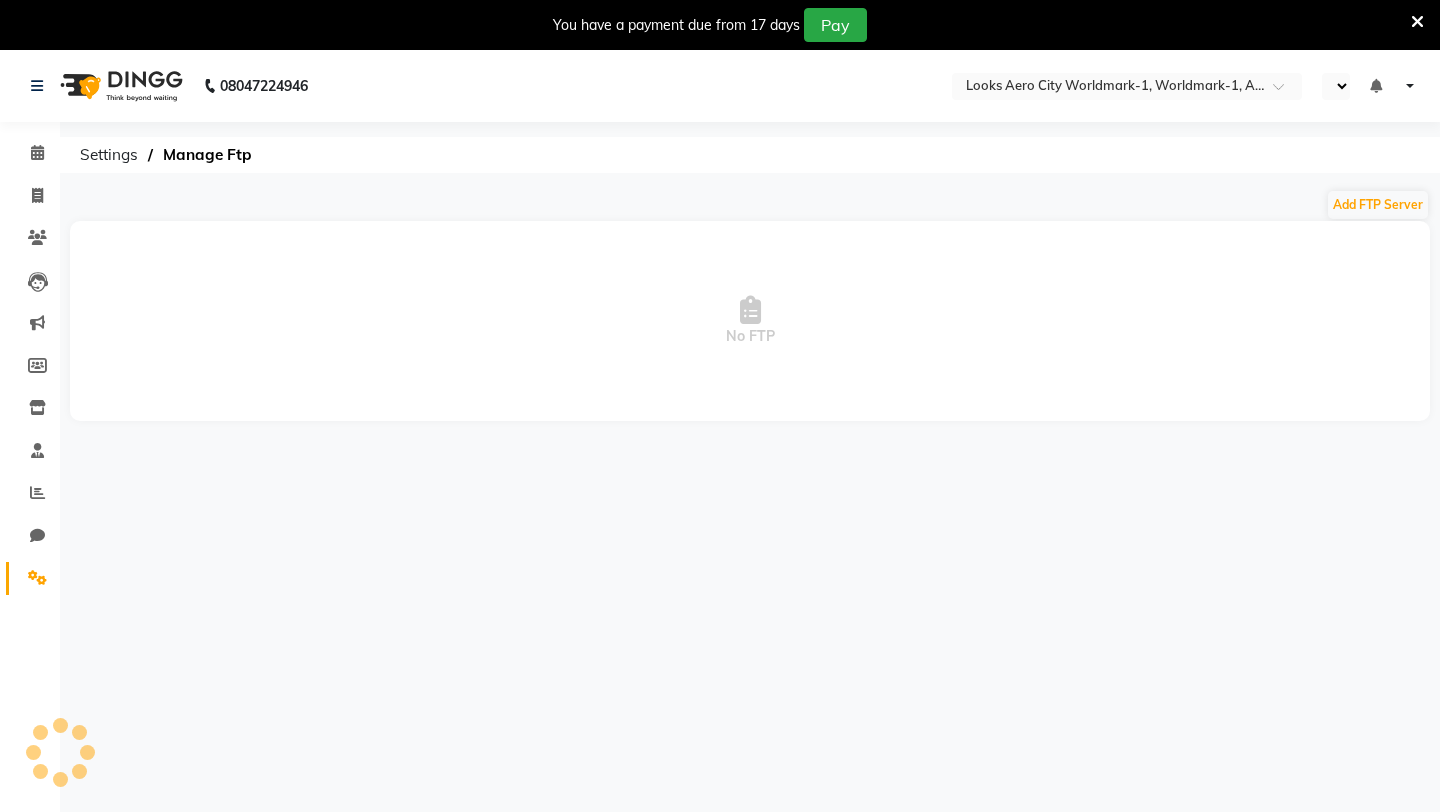 select on "en" 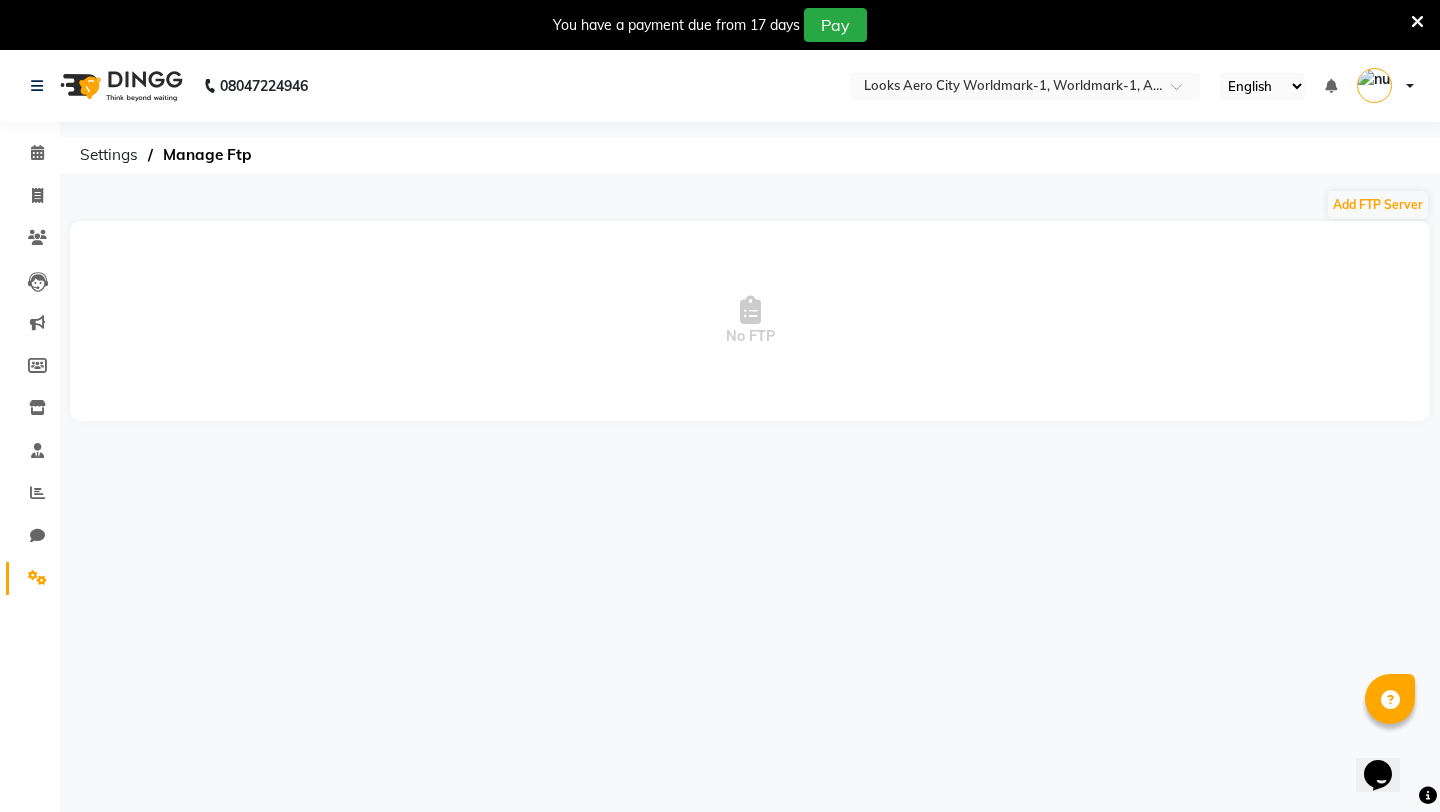 scroll, scrollTop: 0, scrollLeft: 0, axis: both 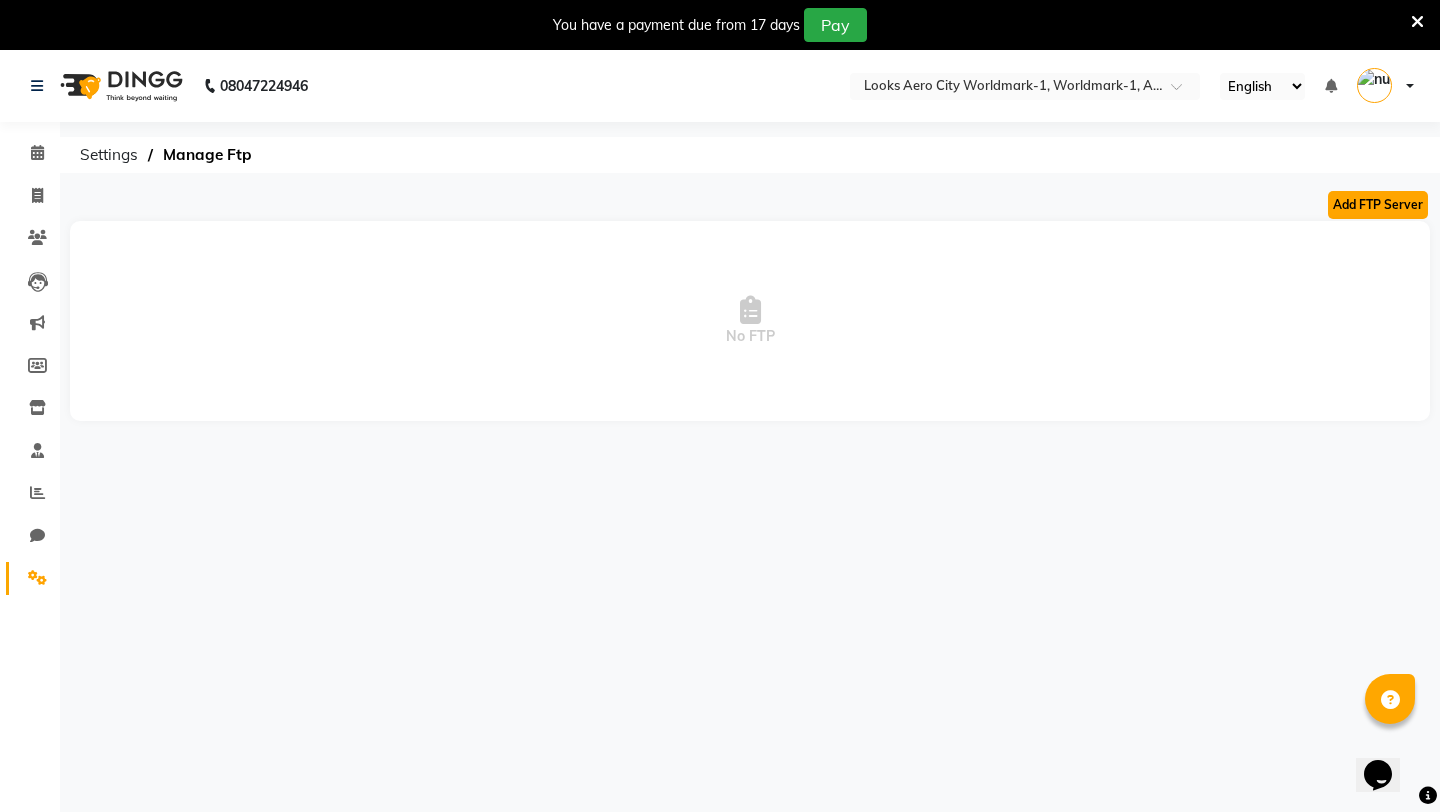 click on "Add FTP Server" 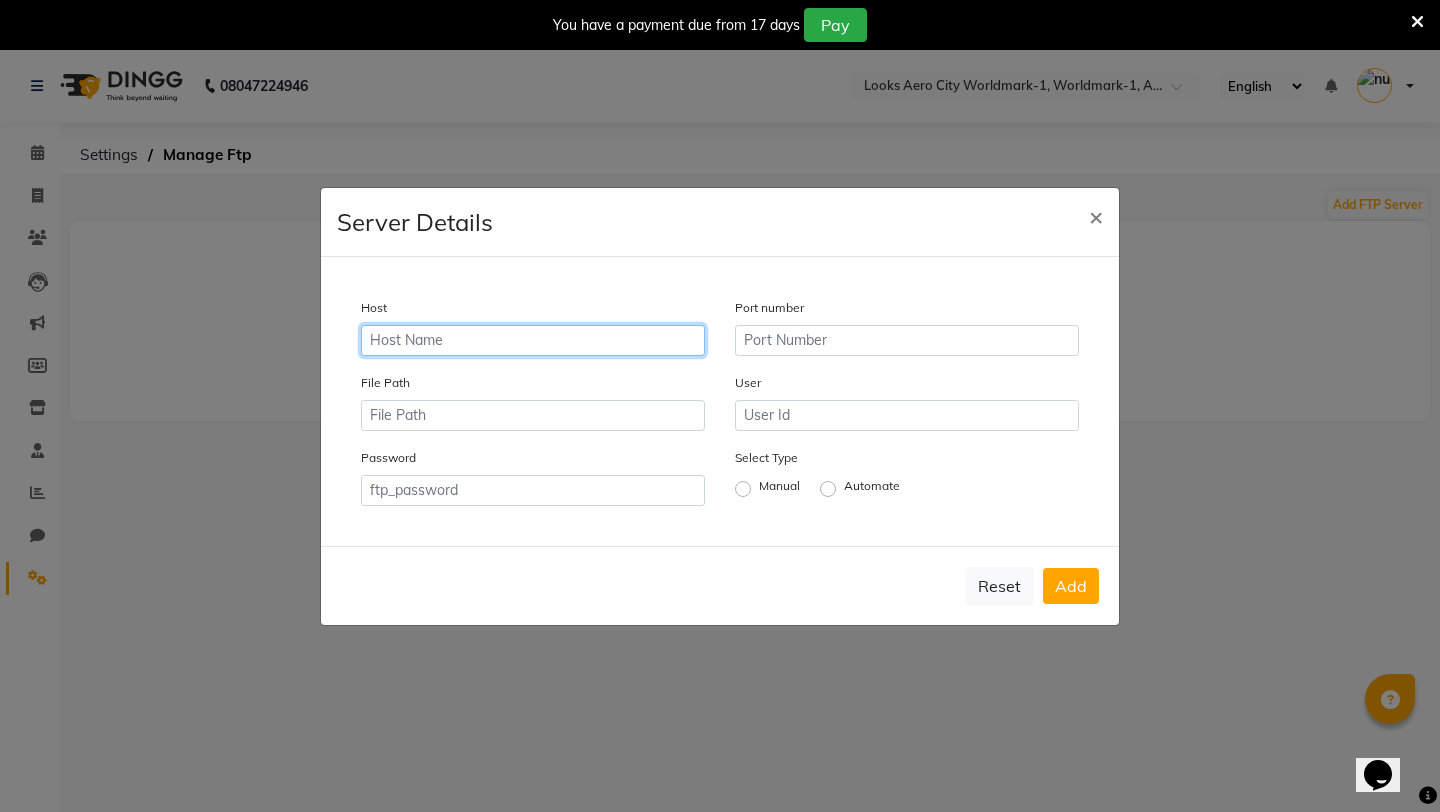 click 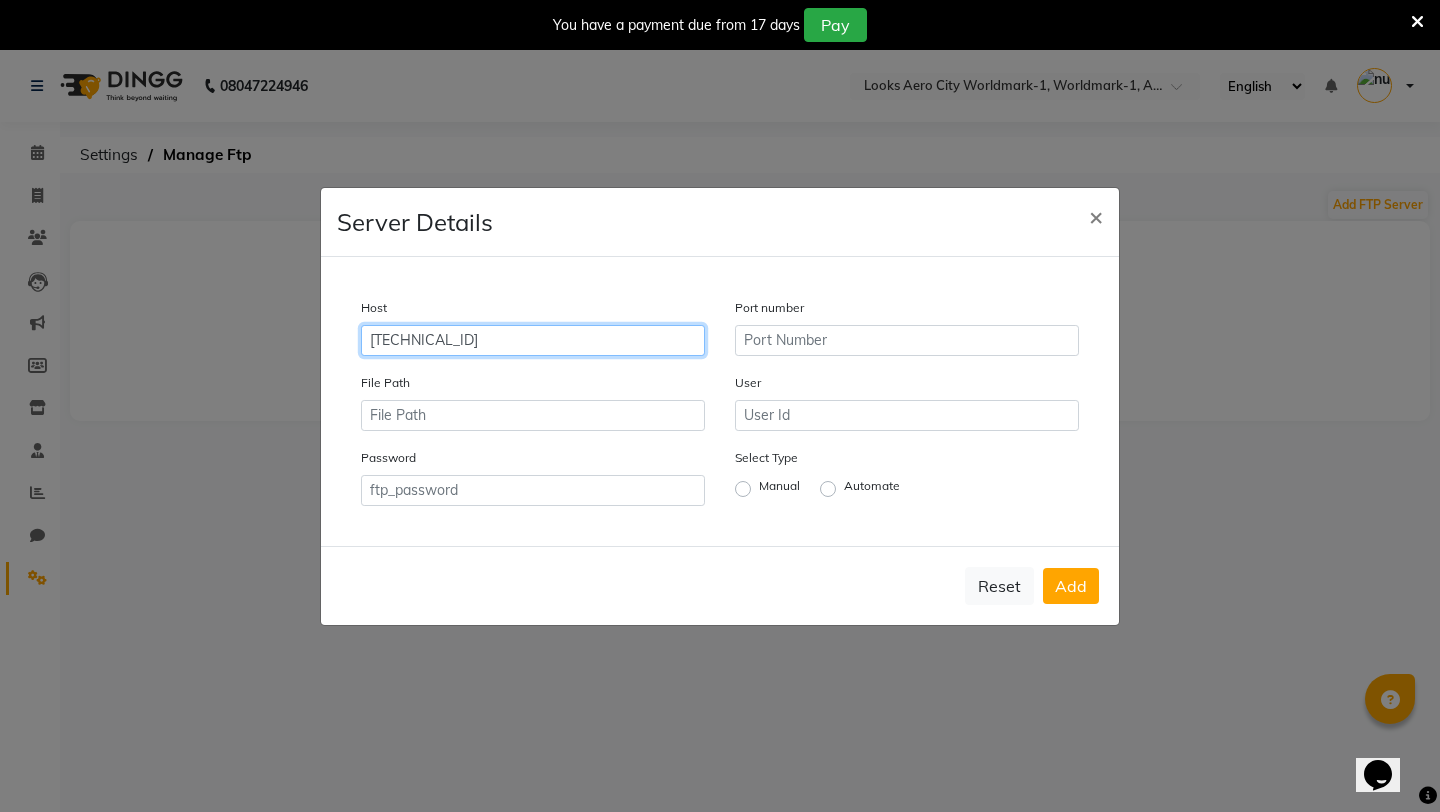 type on "13.233.228.233" 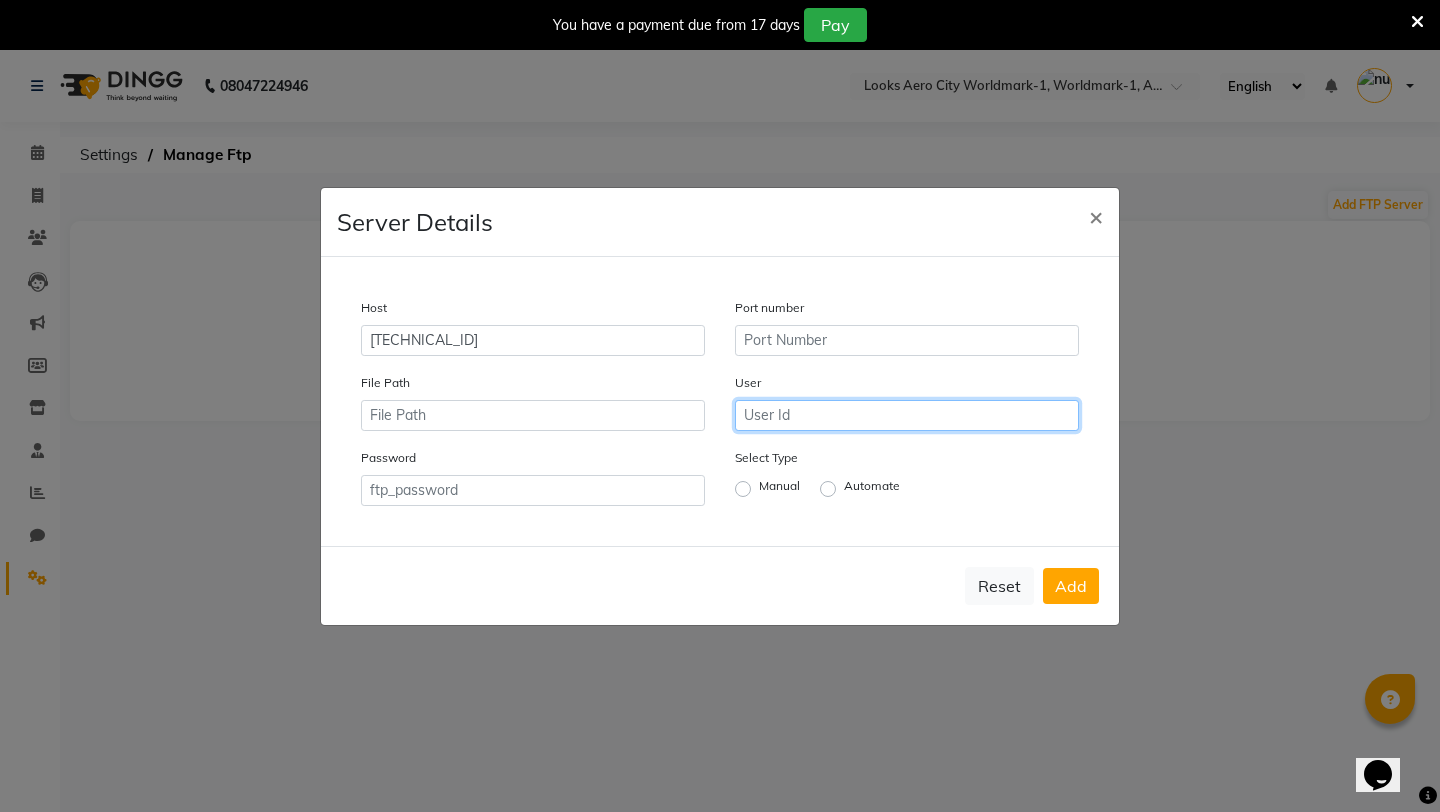 click 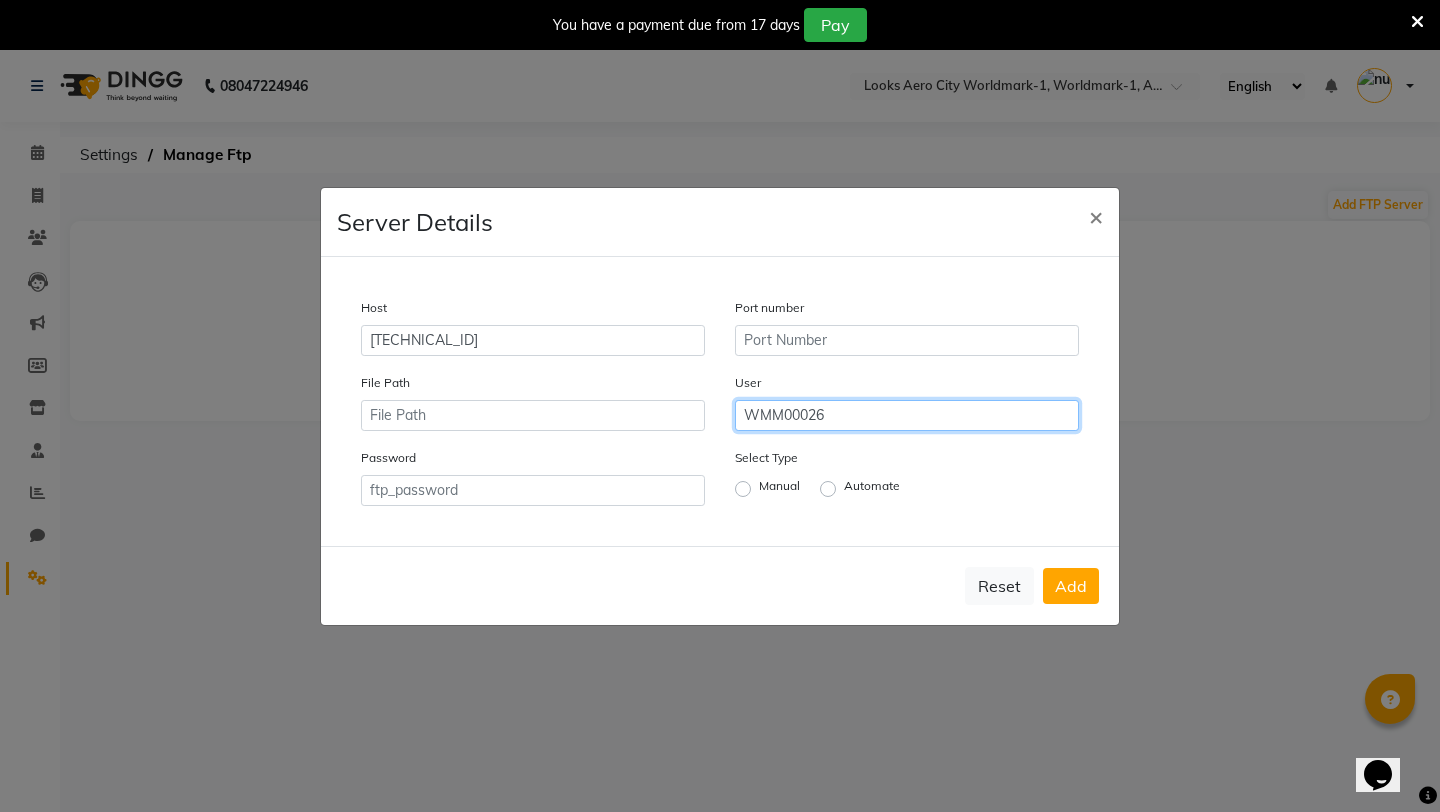 type on "WMM00026" 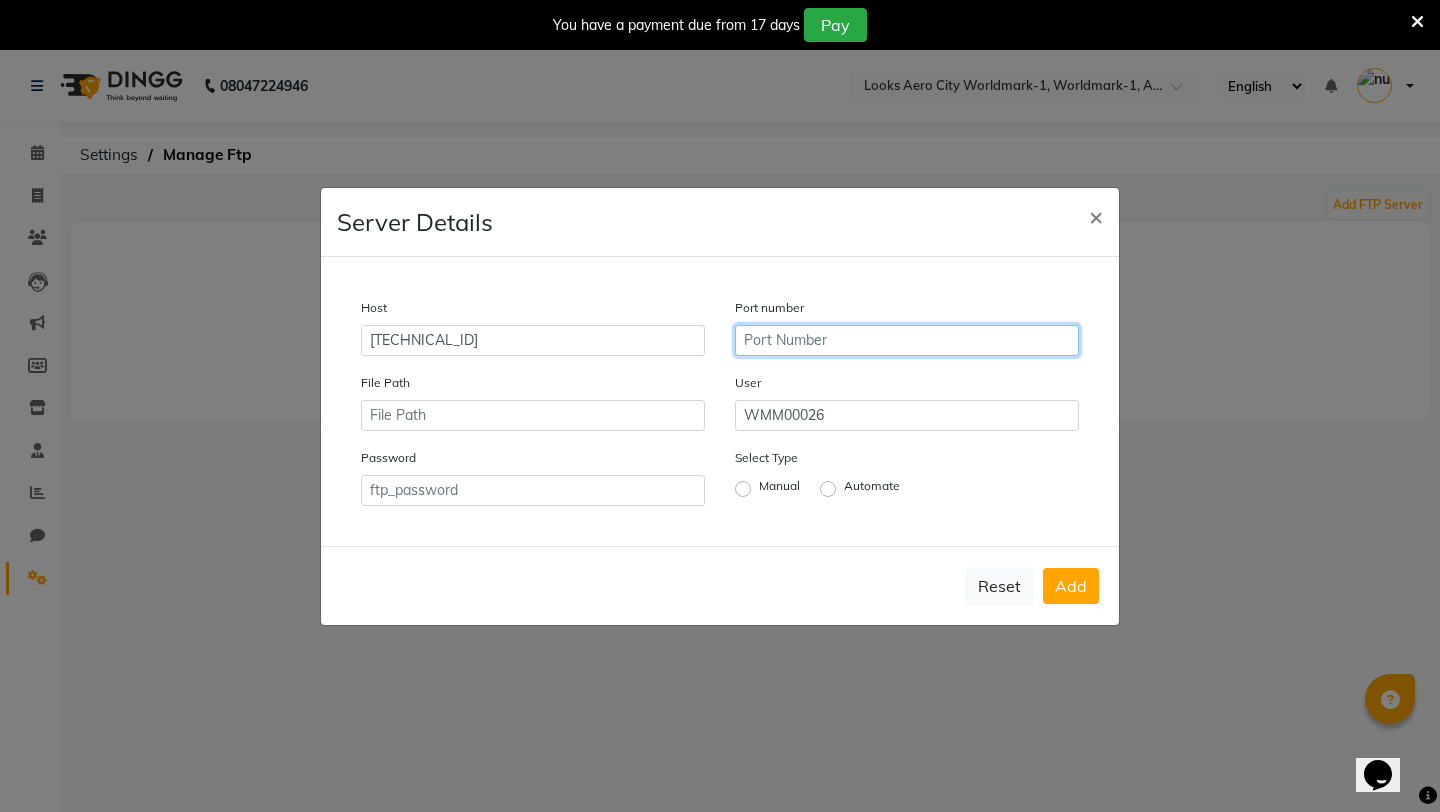 click 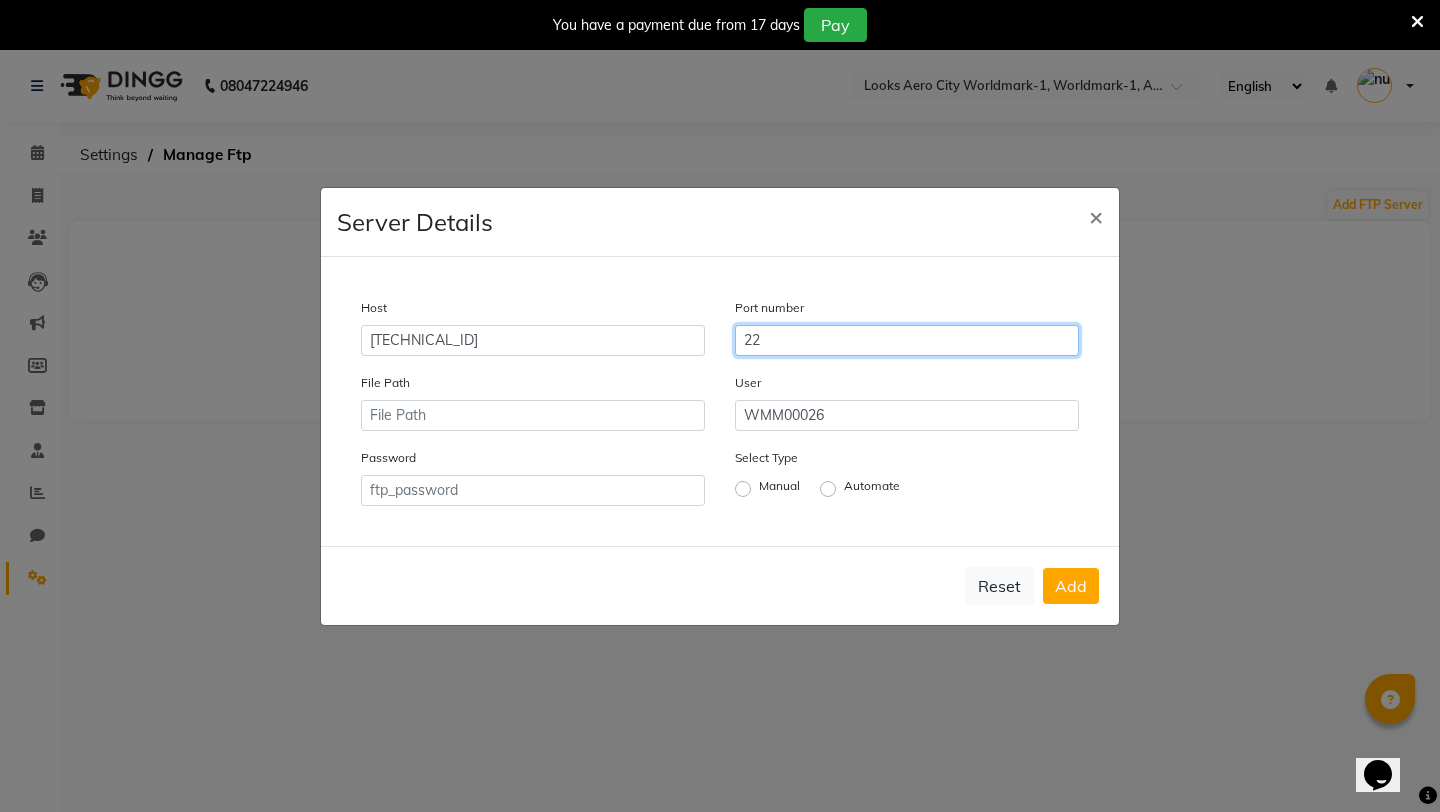 type on "22" 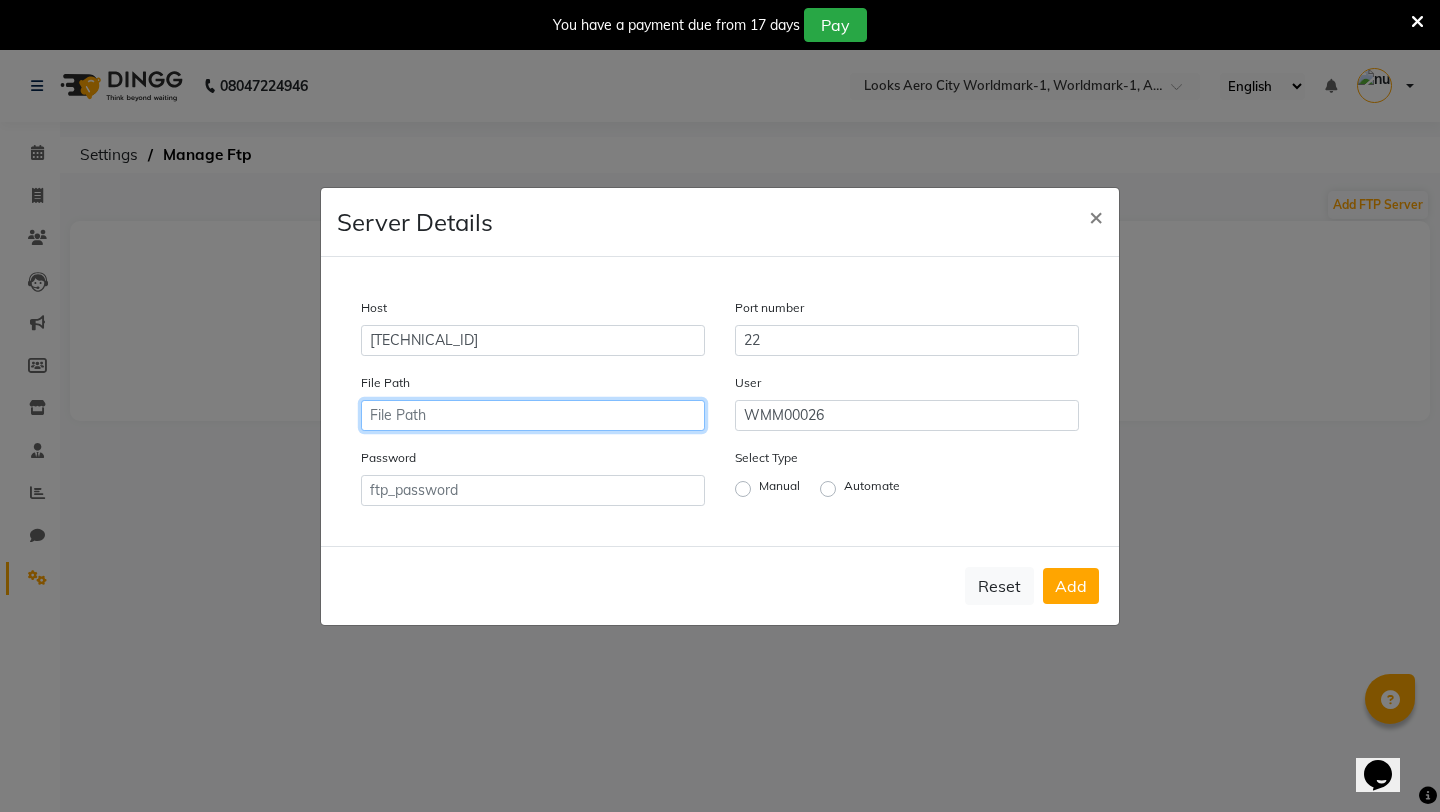 click 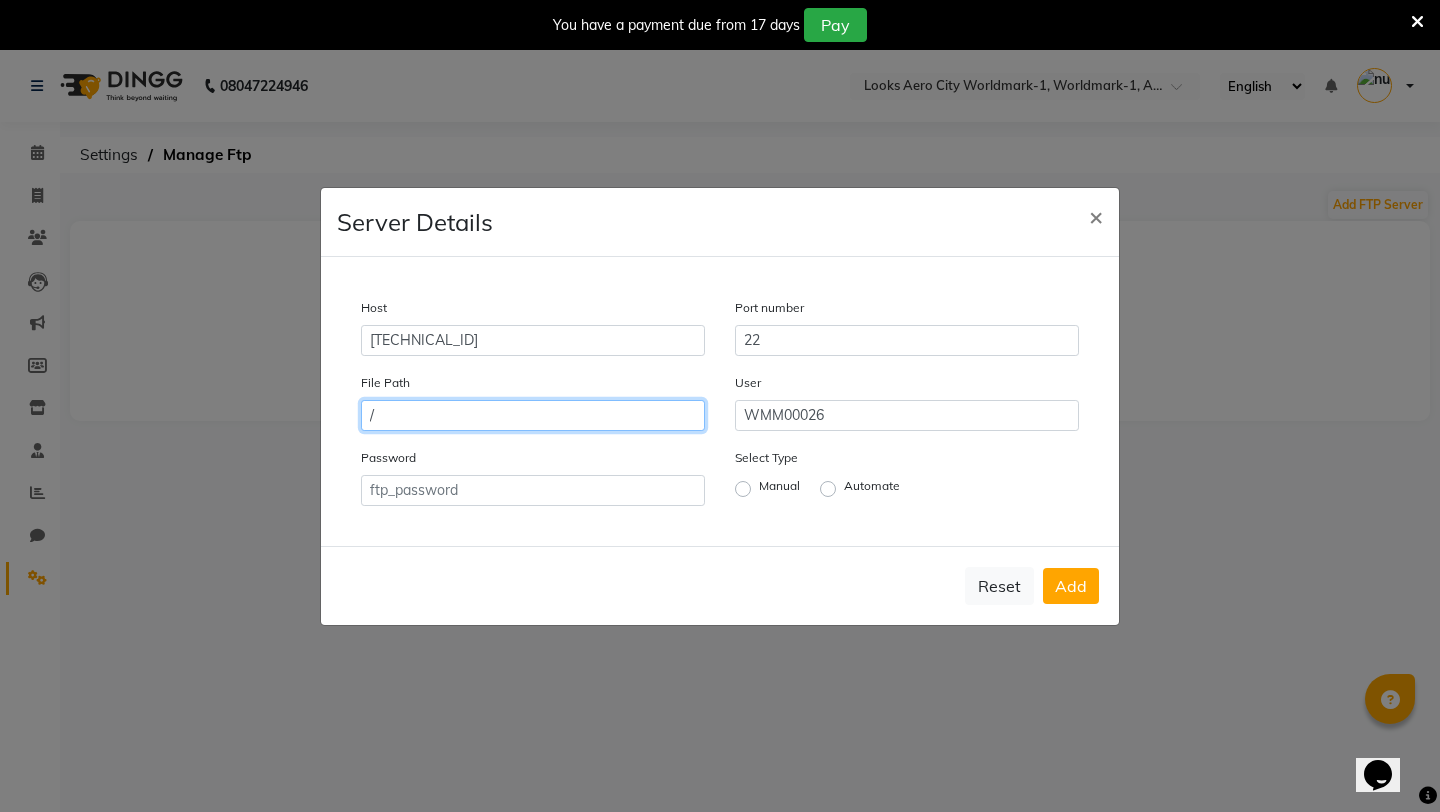 type on "/" 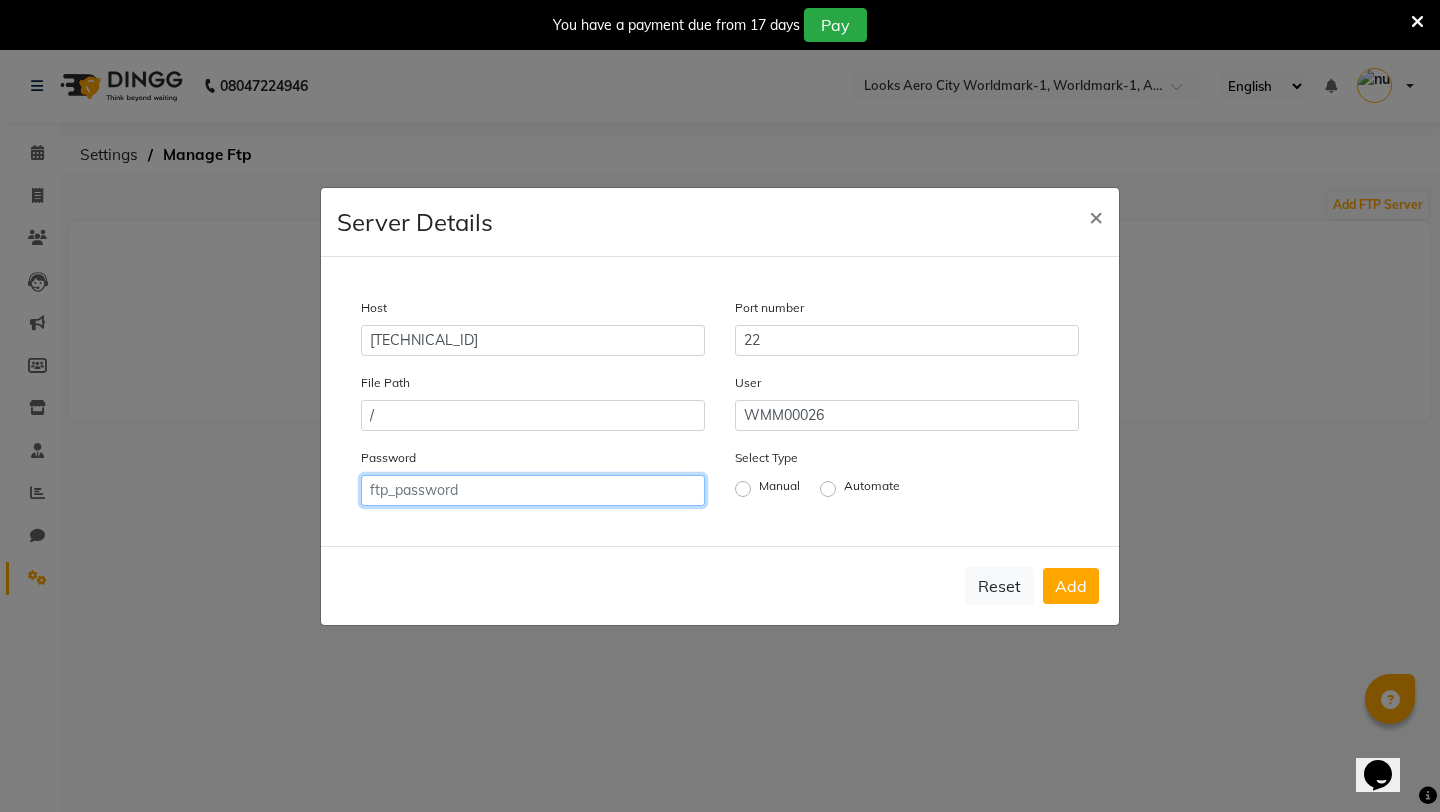 click 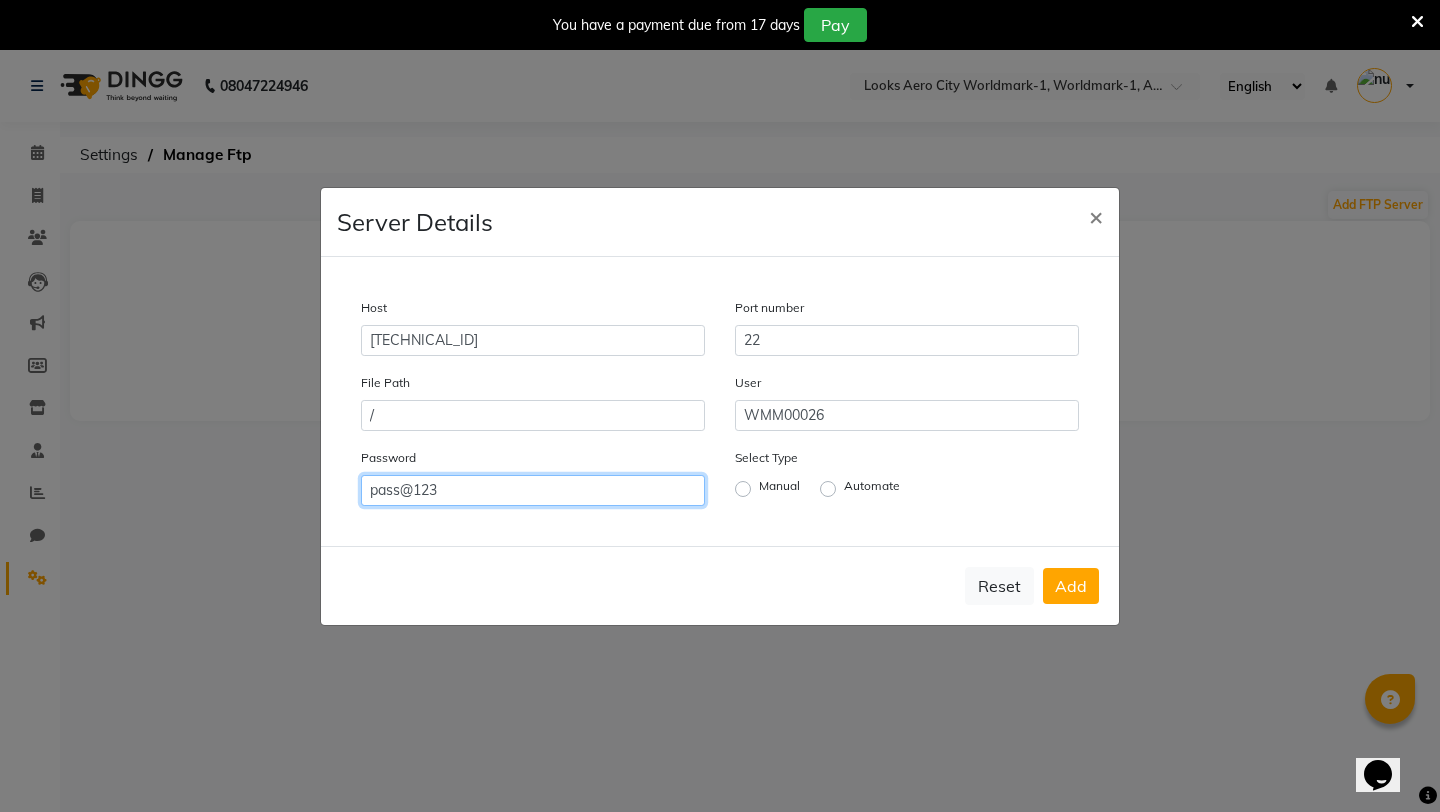type on "pass@123" 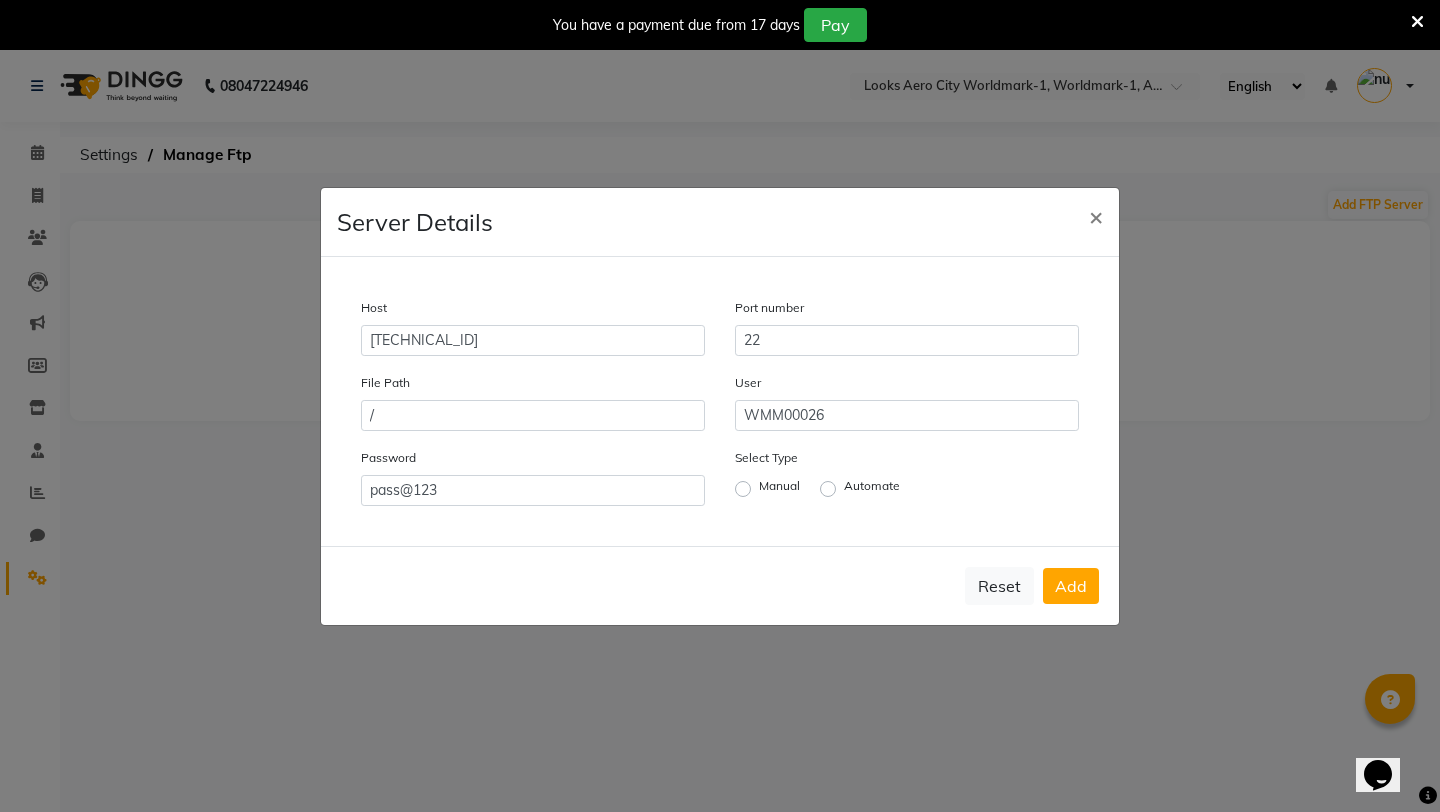 click on "Automate" 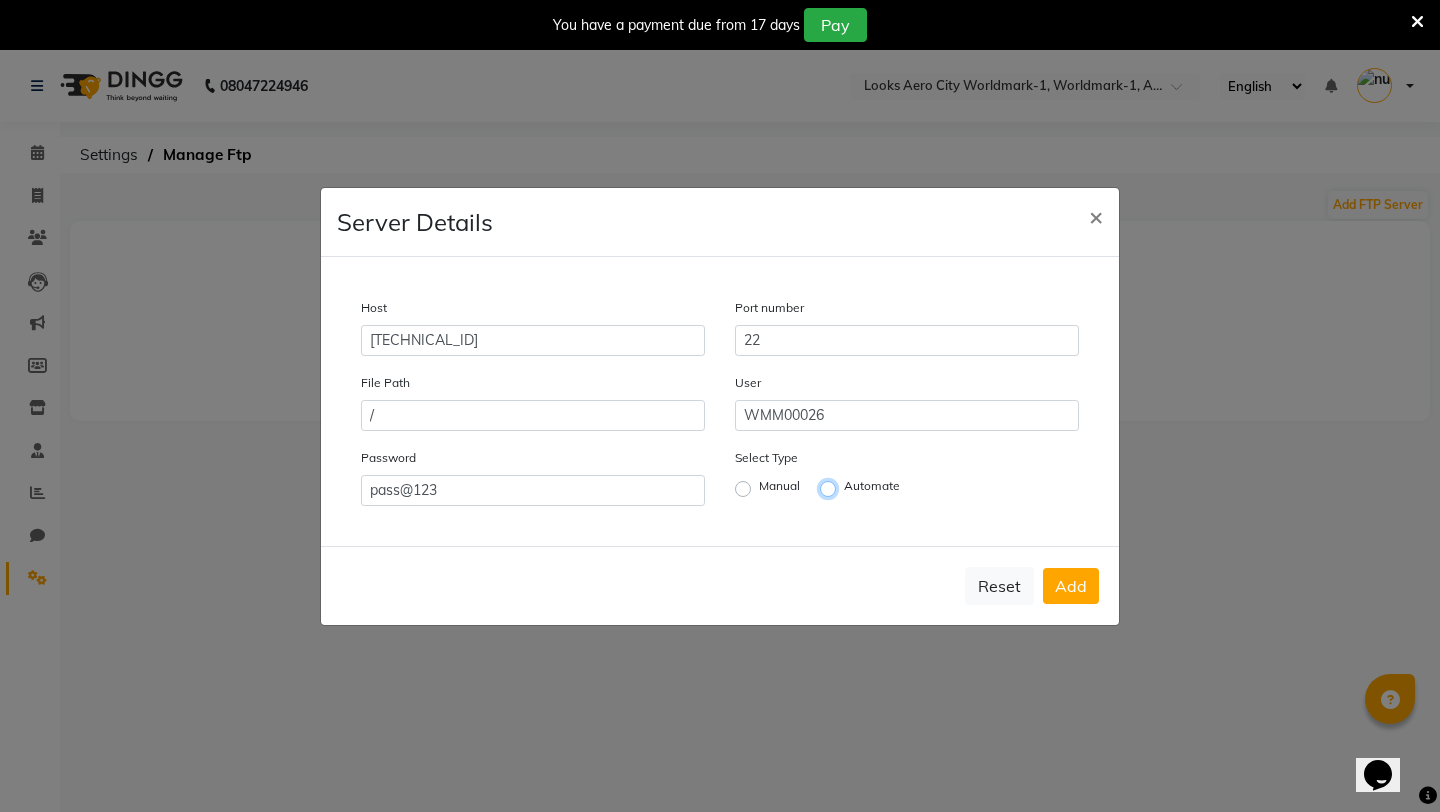click on "Automate" at bounding box center (831, 488) 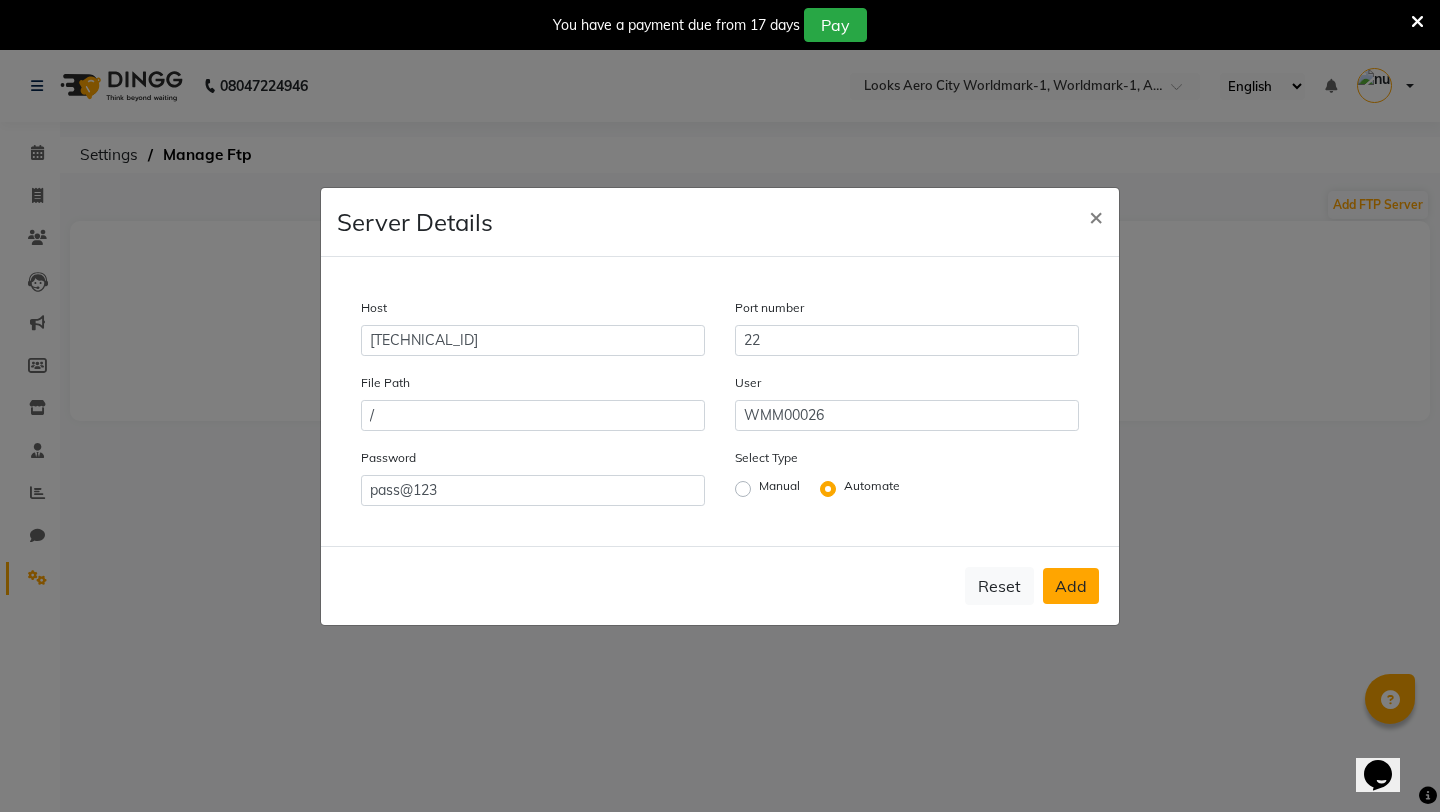 click on "Add" 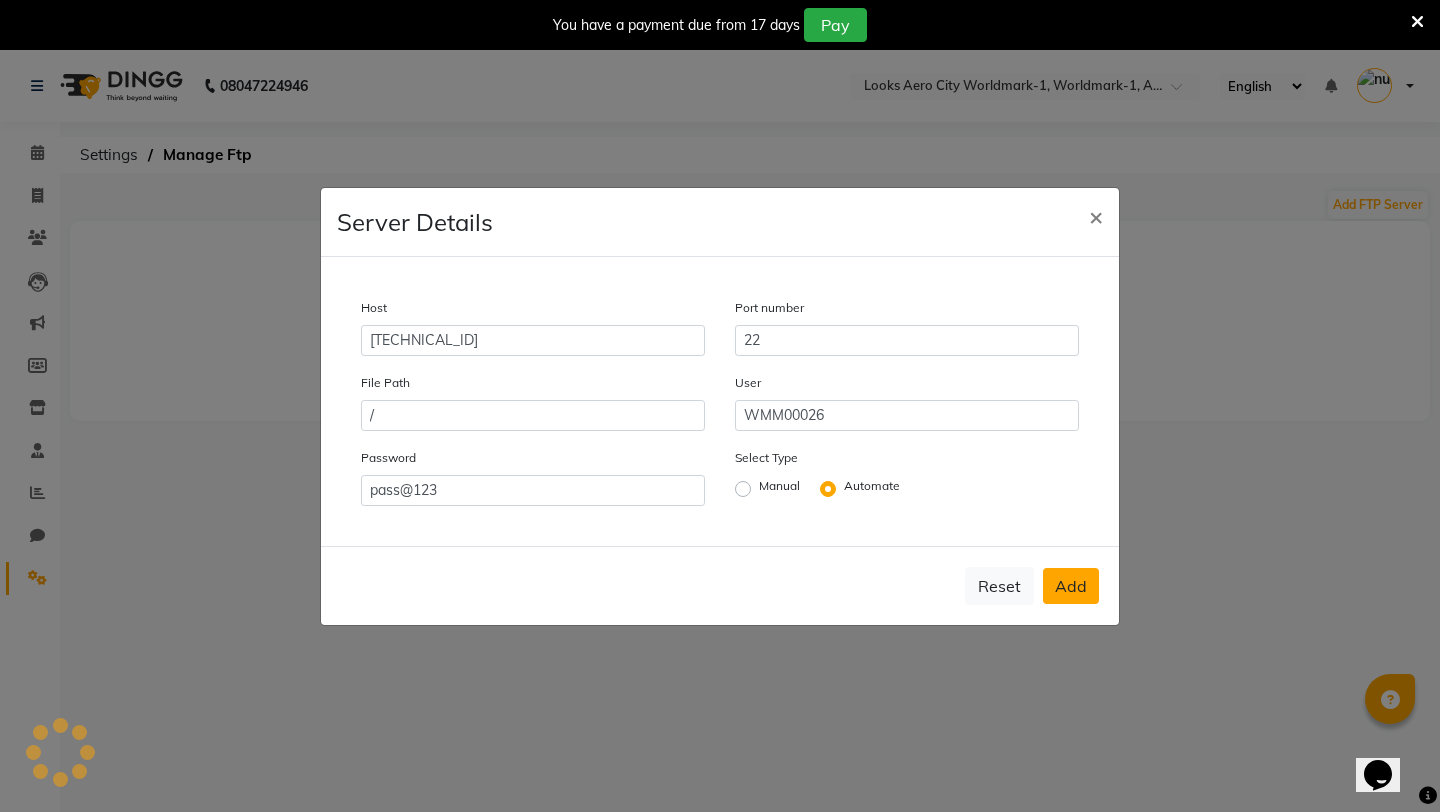 type 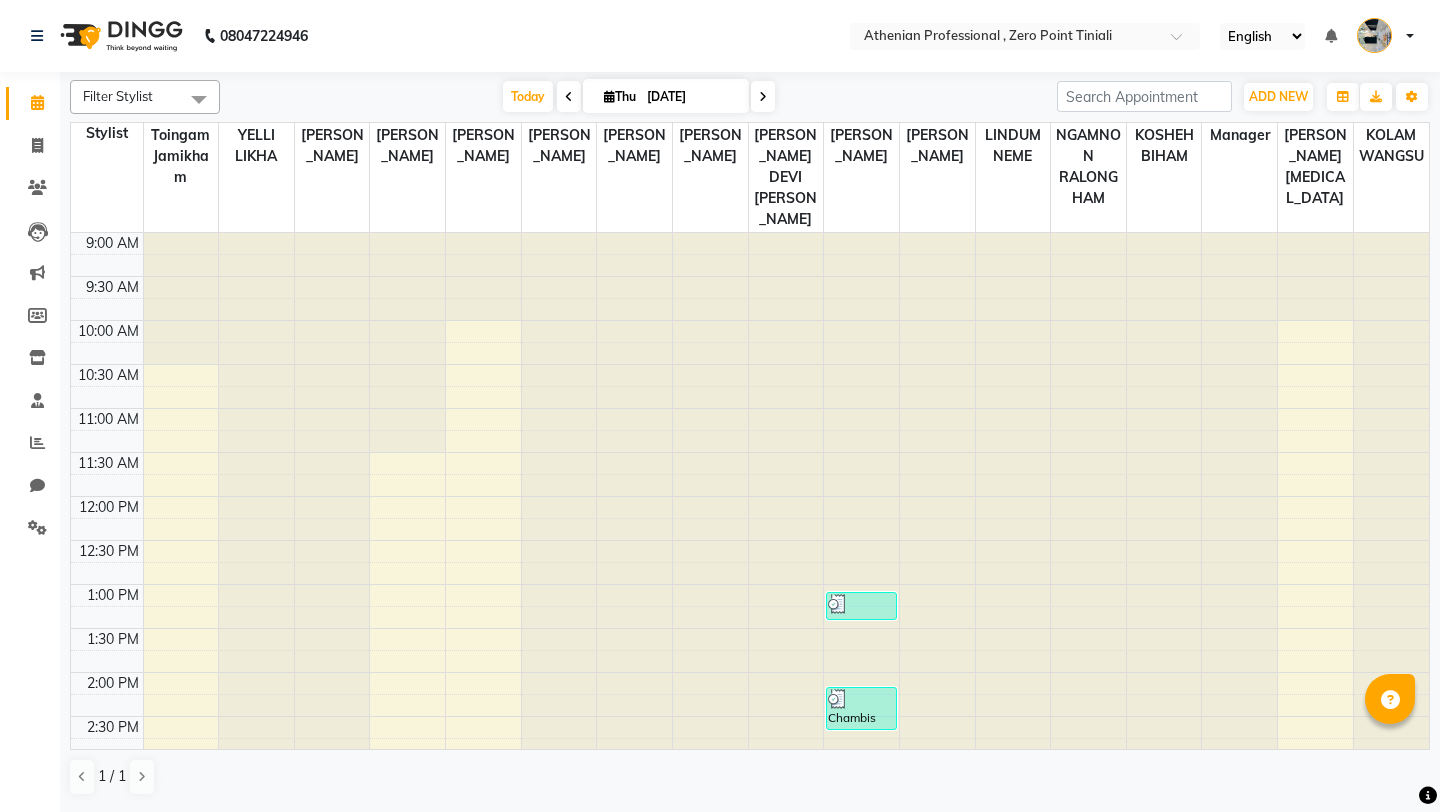 scroll, scrollTop: 0, scrollLeft: 0, axis: both 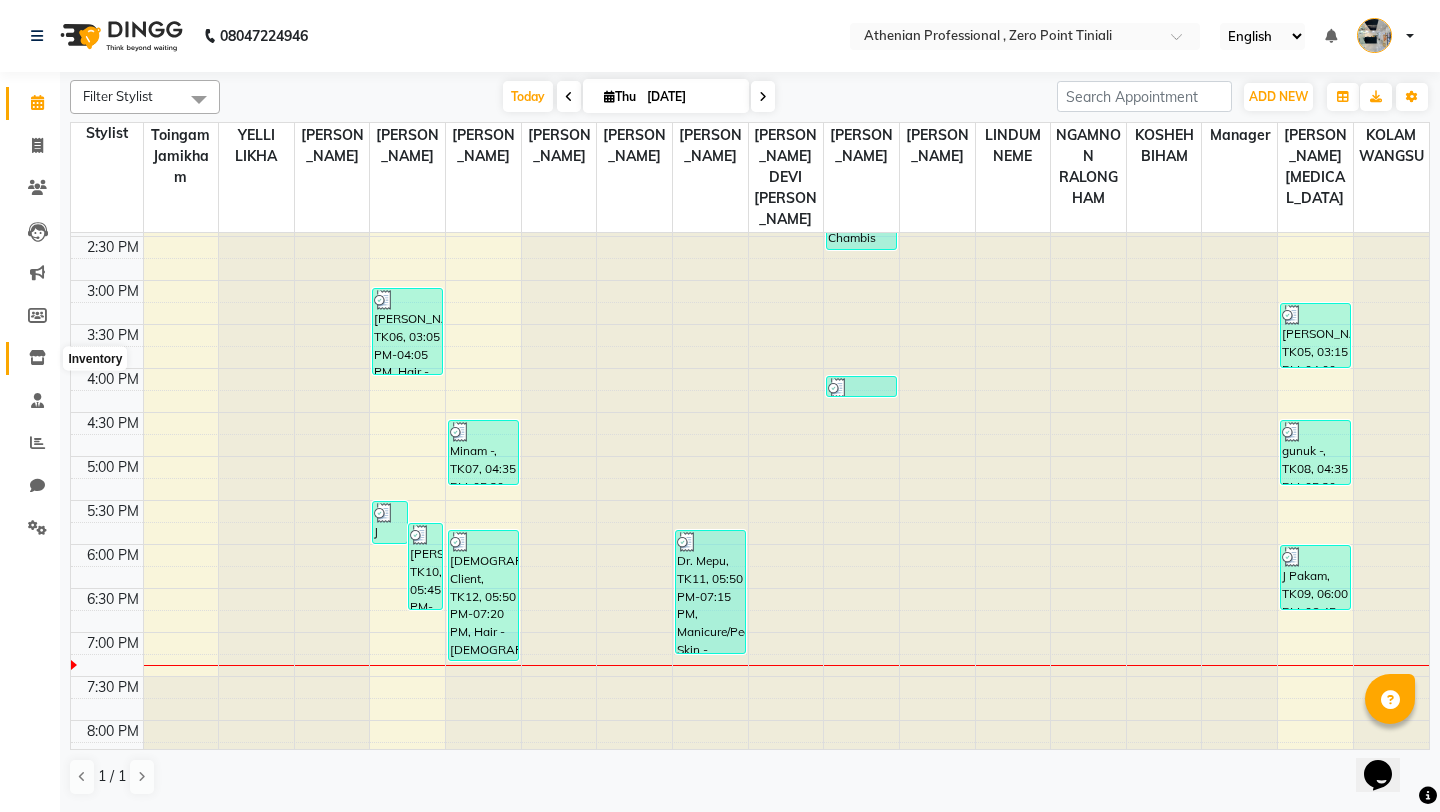 click 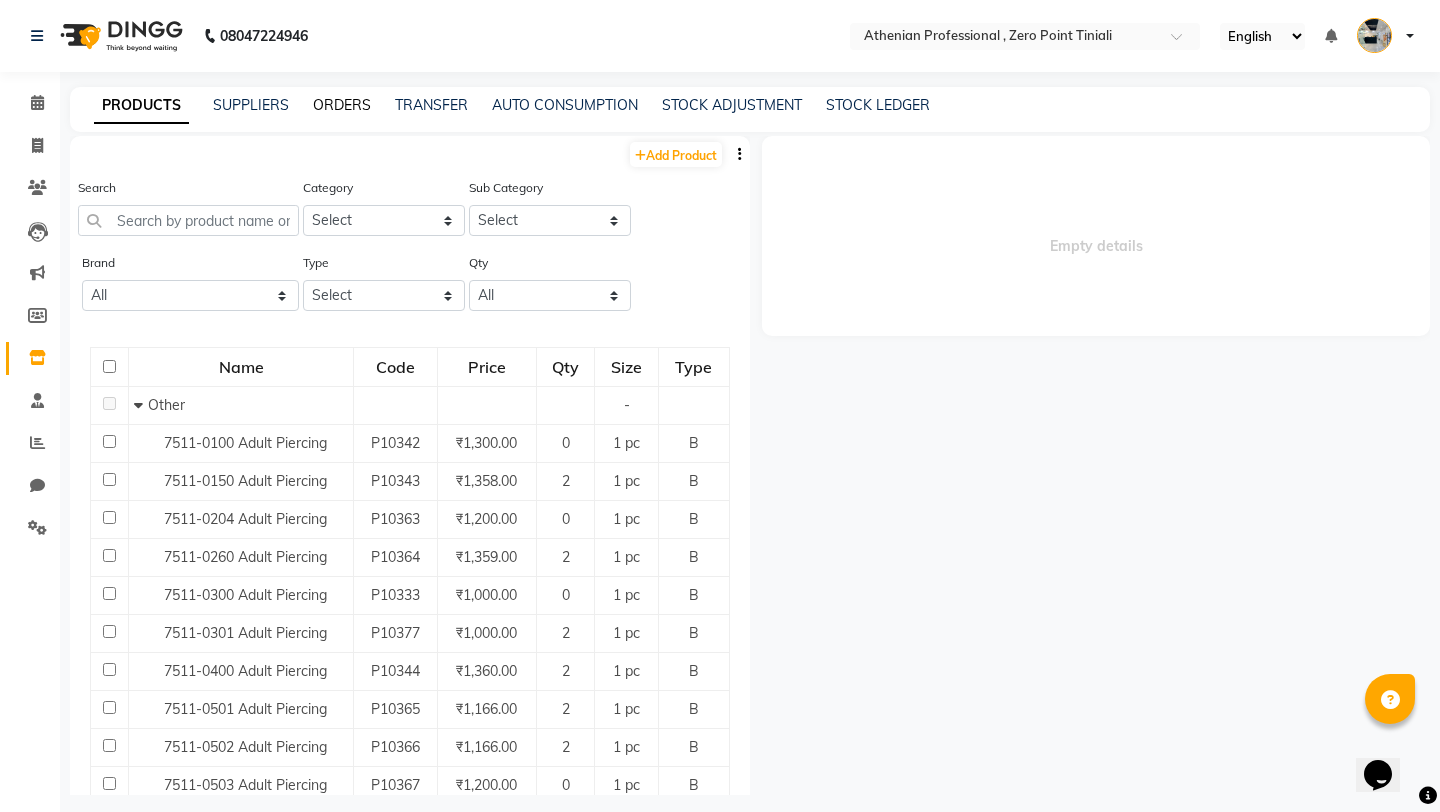 click on "ORDERS" 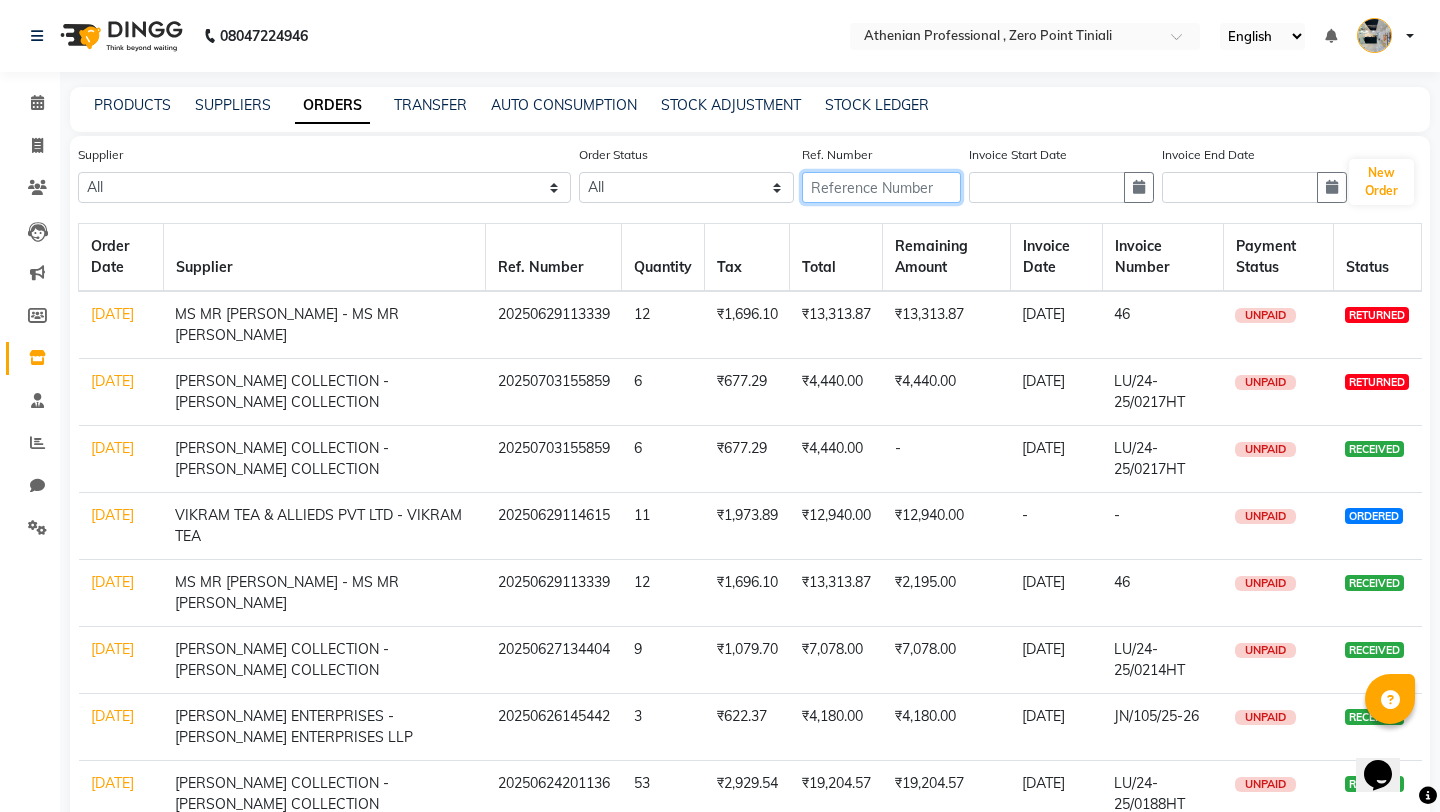 click 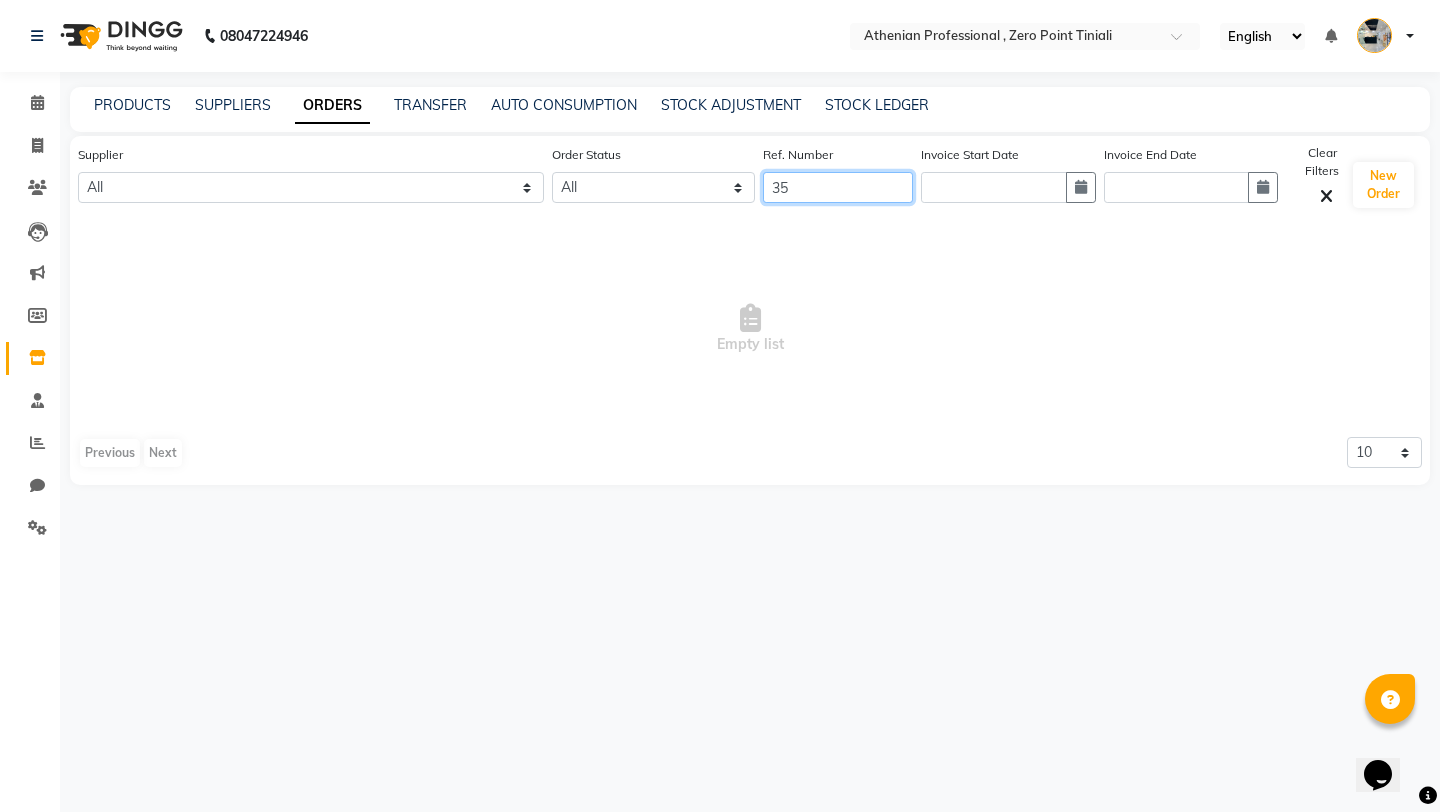 type on "3" 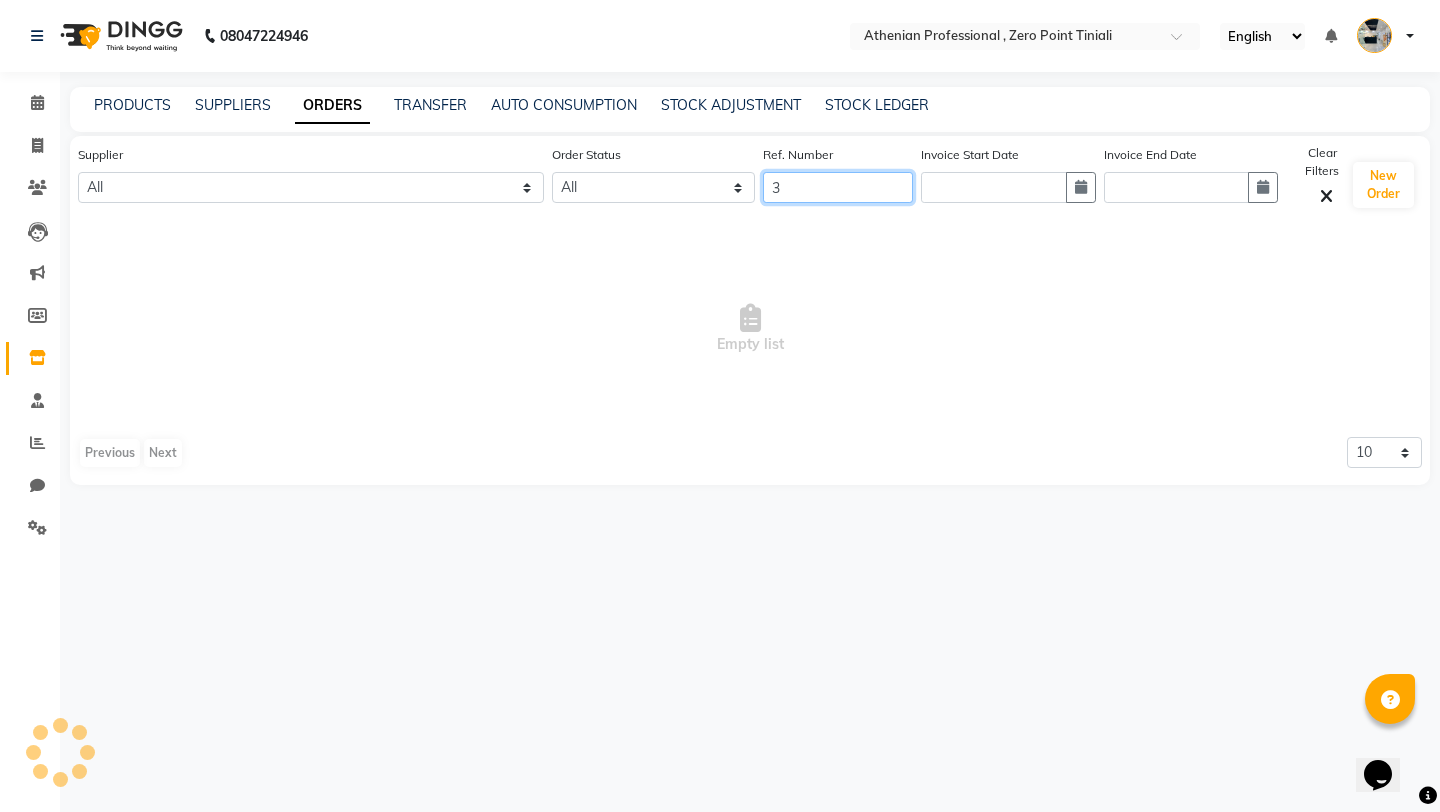 type 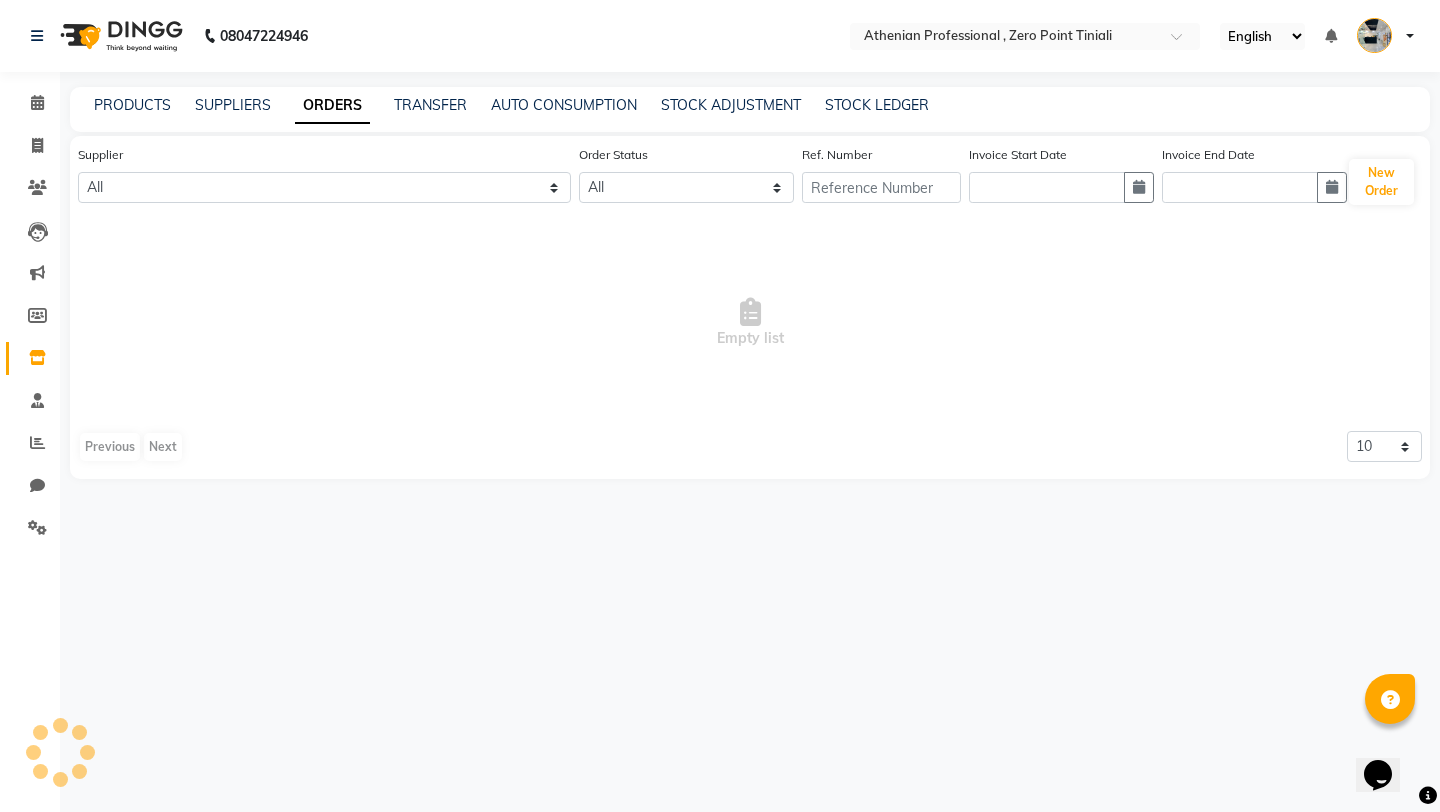 click on "Empty list" at bounding box center [750, 323] 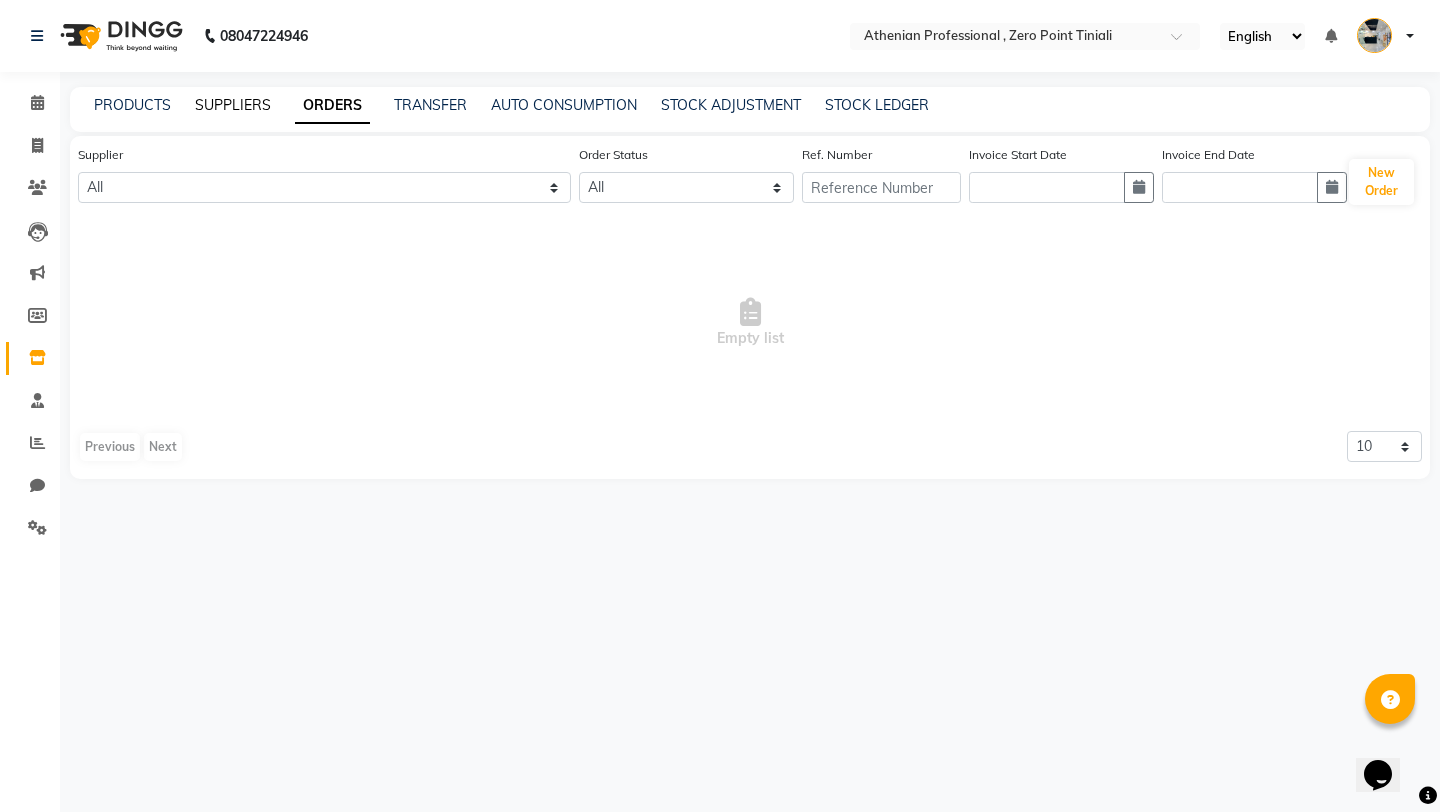 click on "SUPPLIERS" 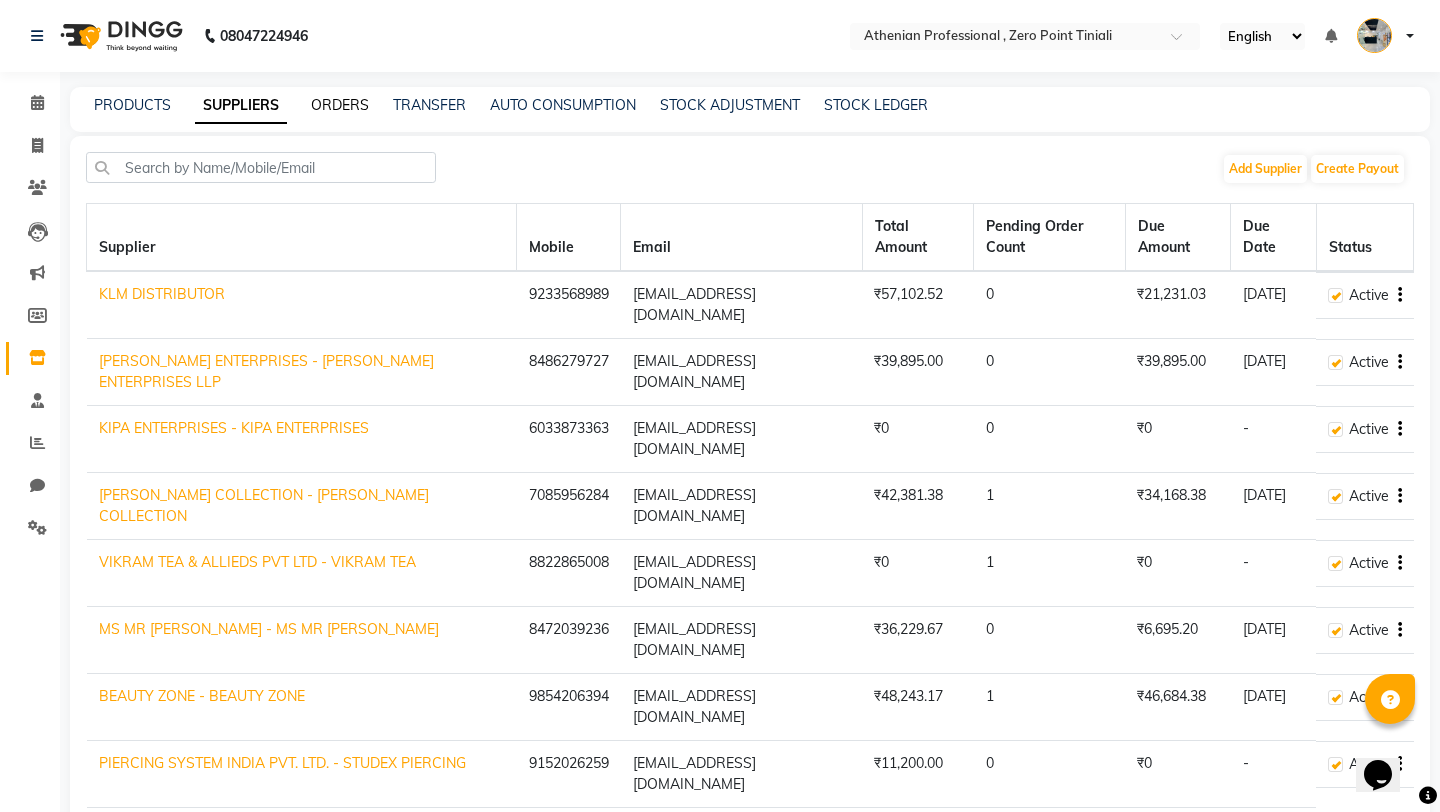 click on "ORDERS" 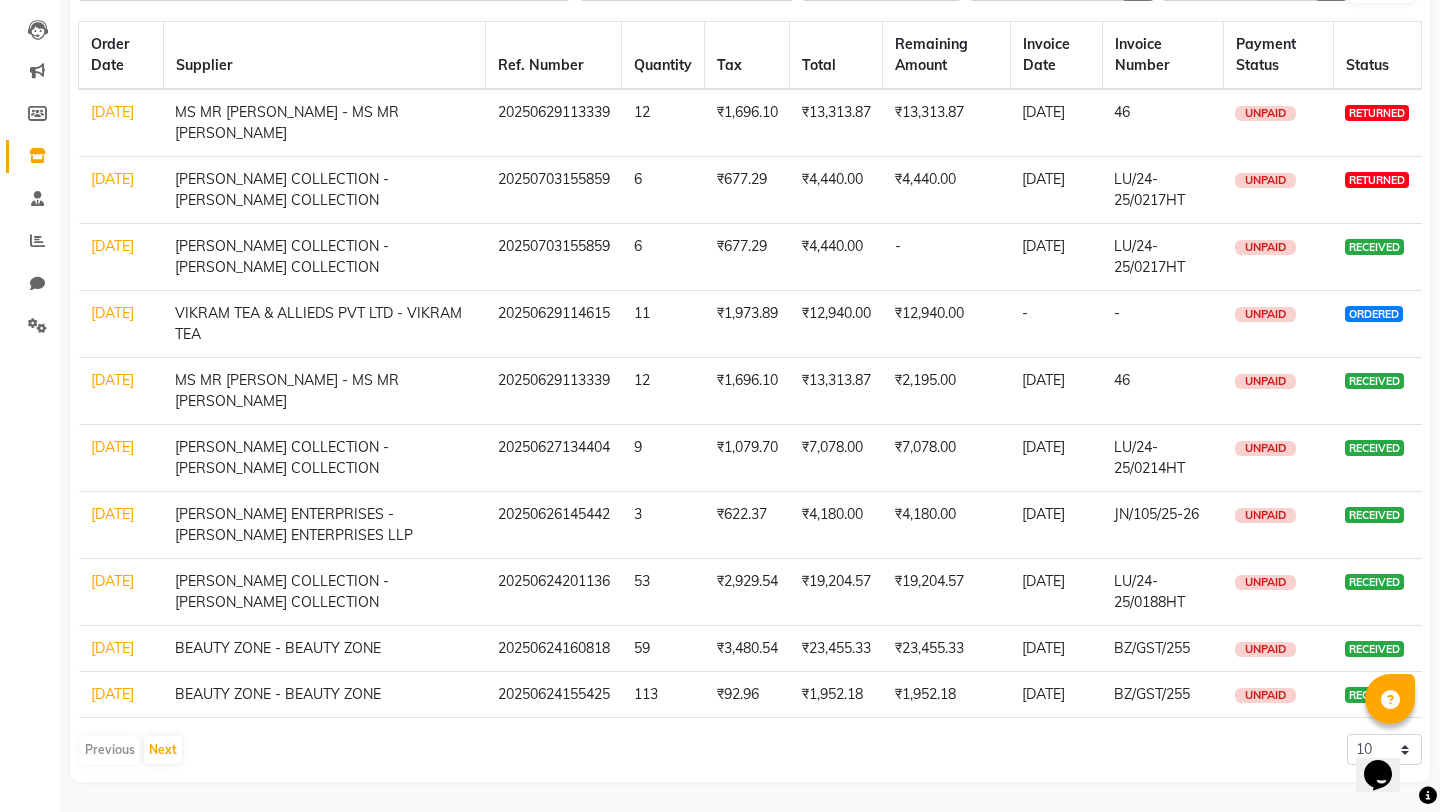 scroll, scrollTop: 0, scrollLeft: 0, axis: both 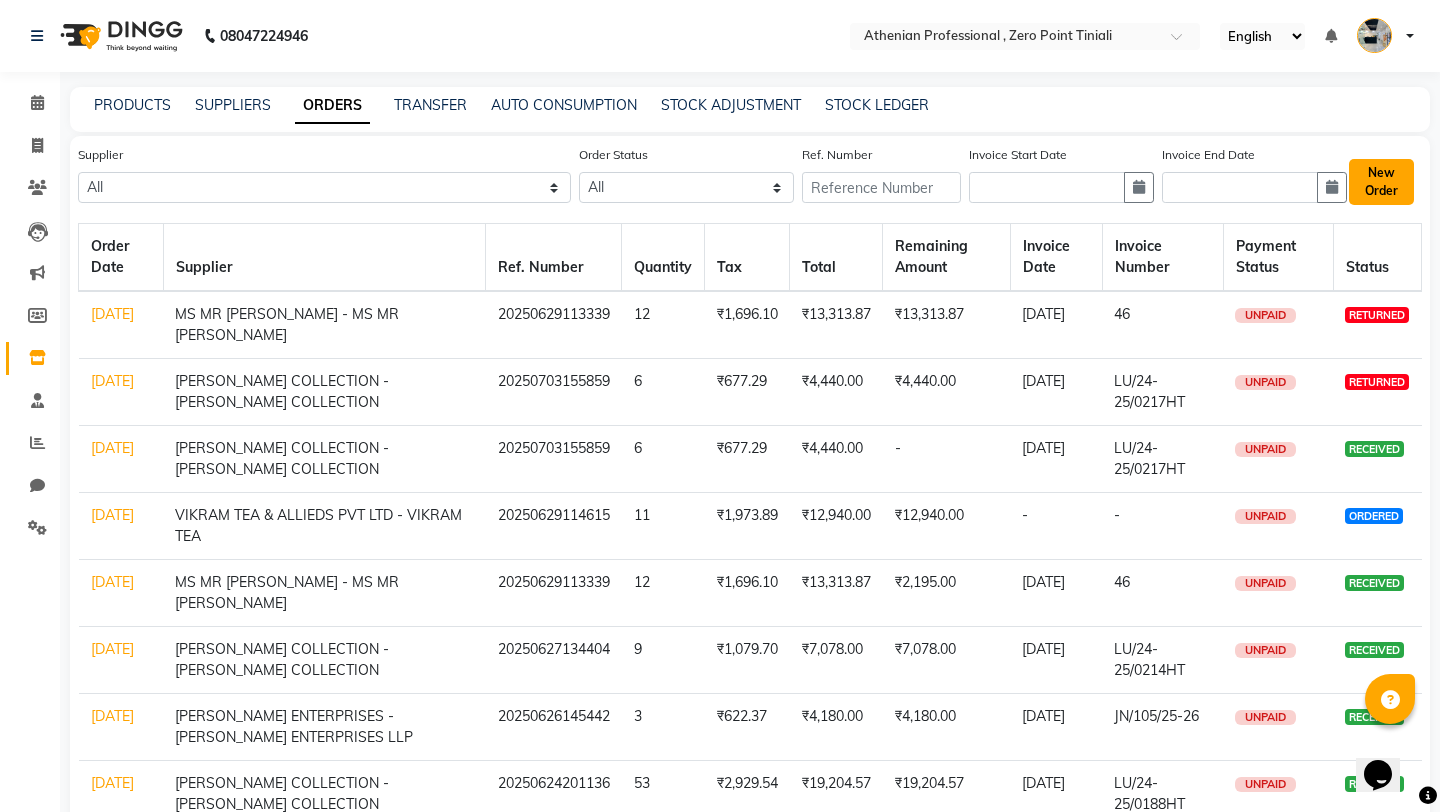 click on "New Order" 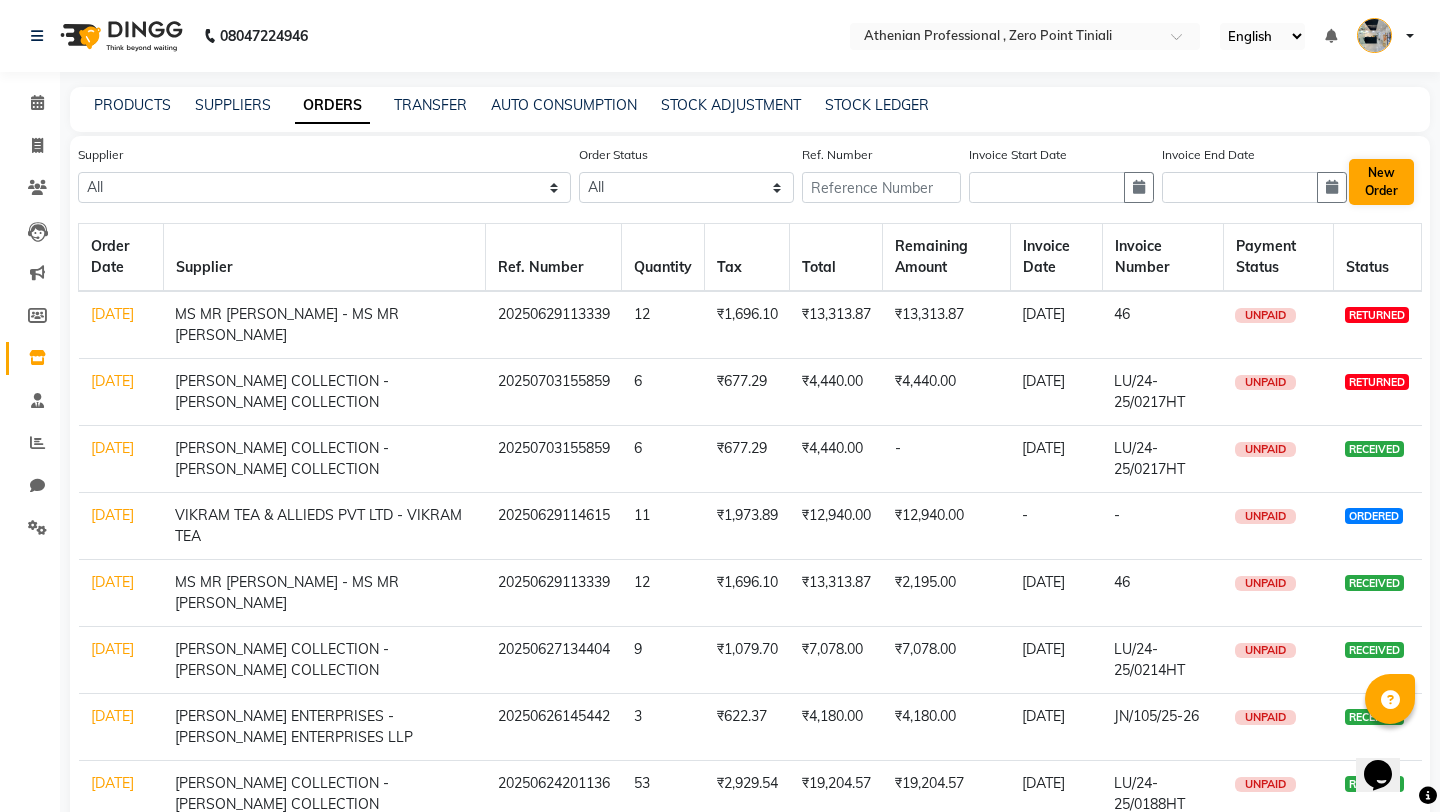 select on "true" 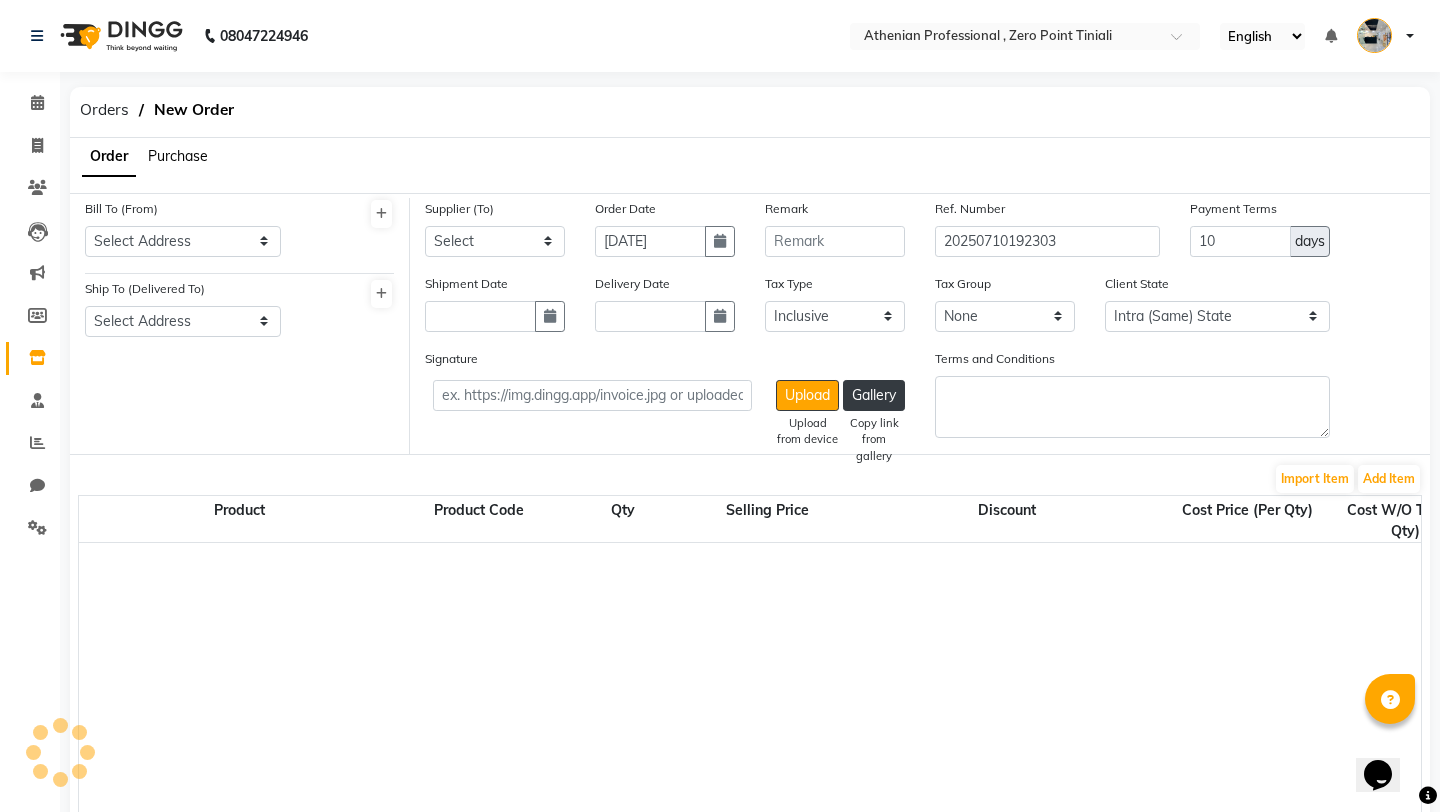 select on "3847" 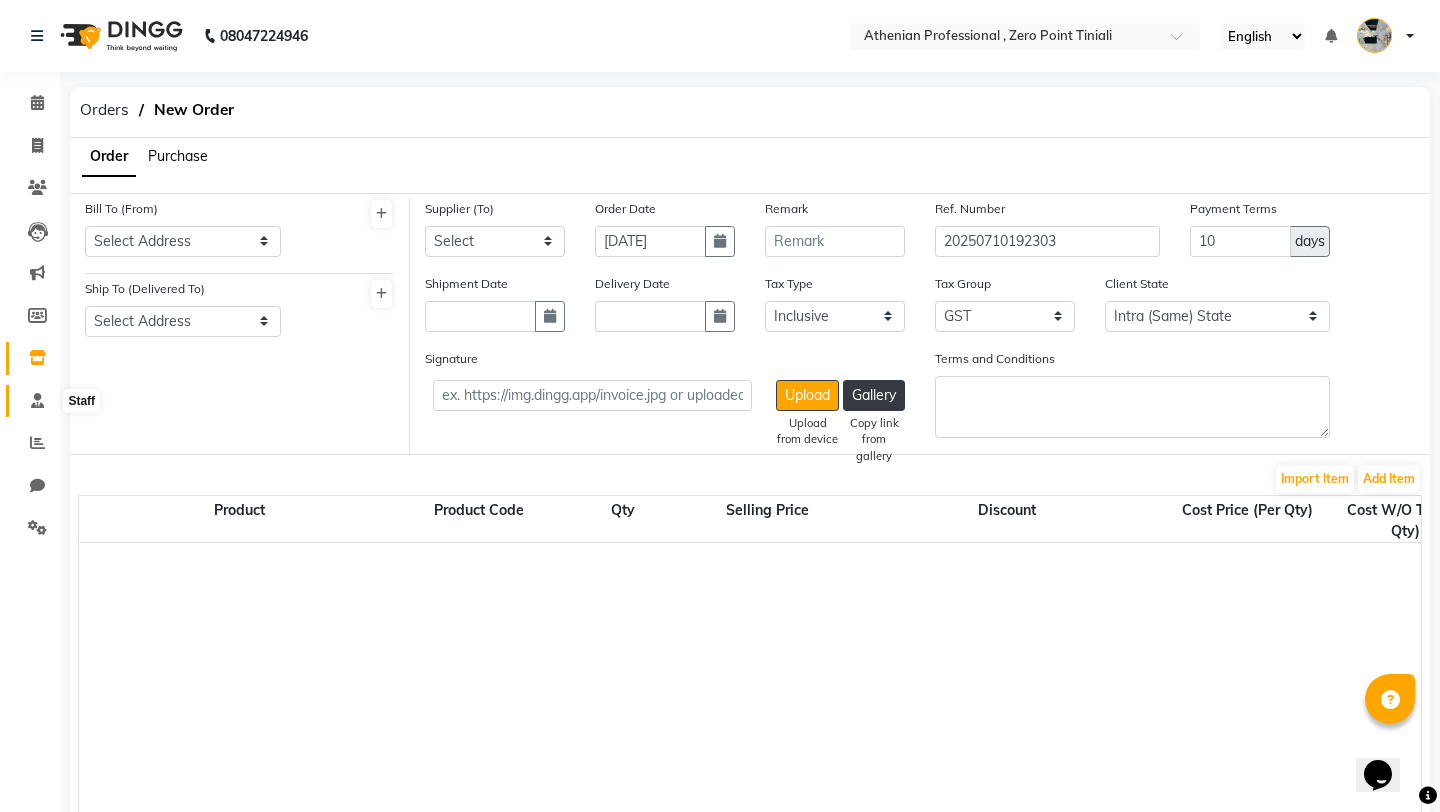 click 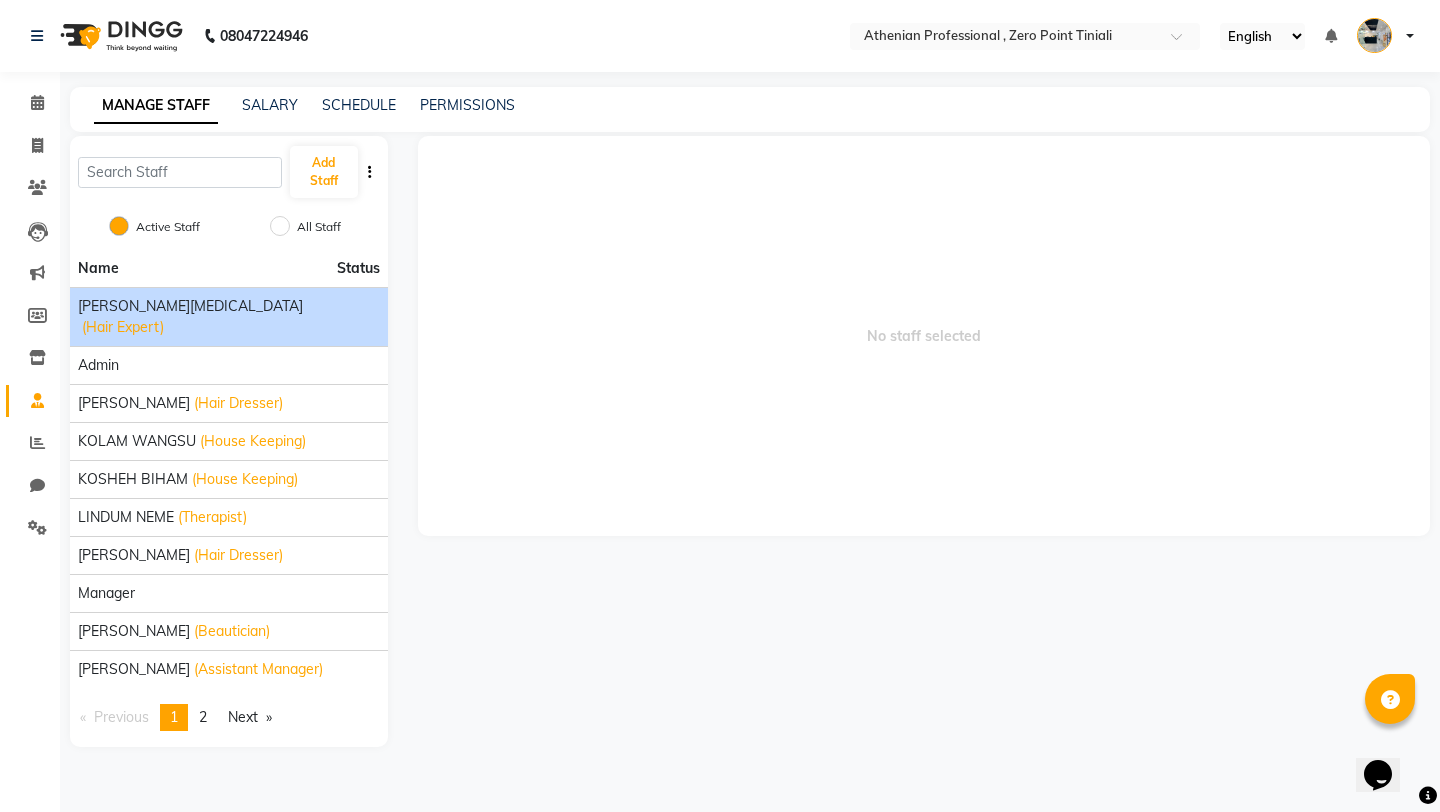 click on "(Hair Expert)" 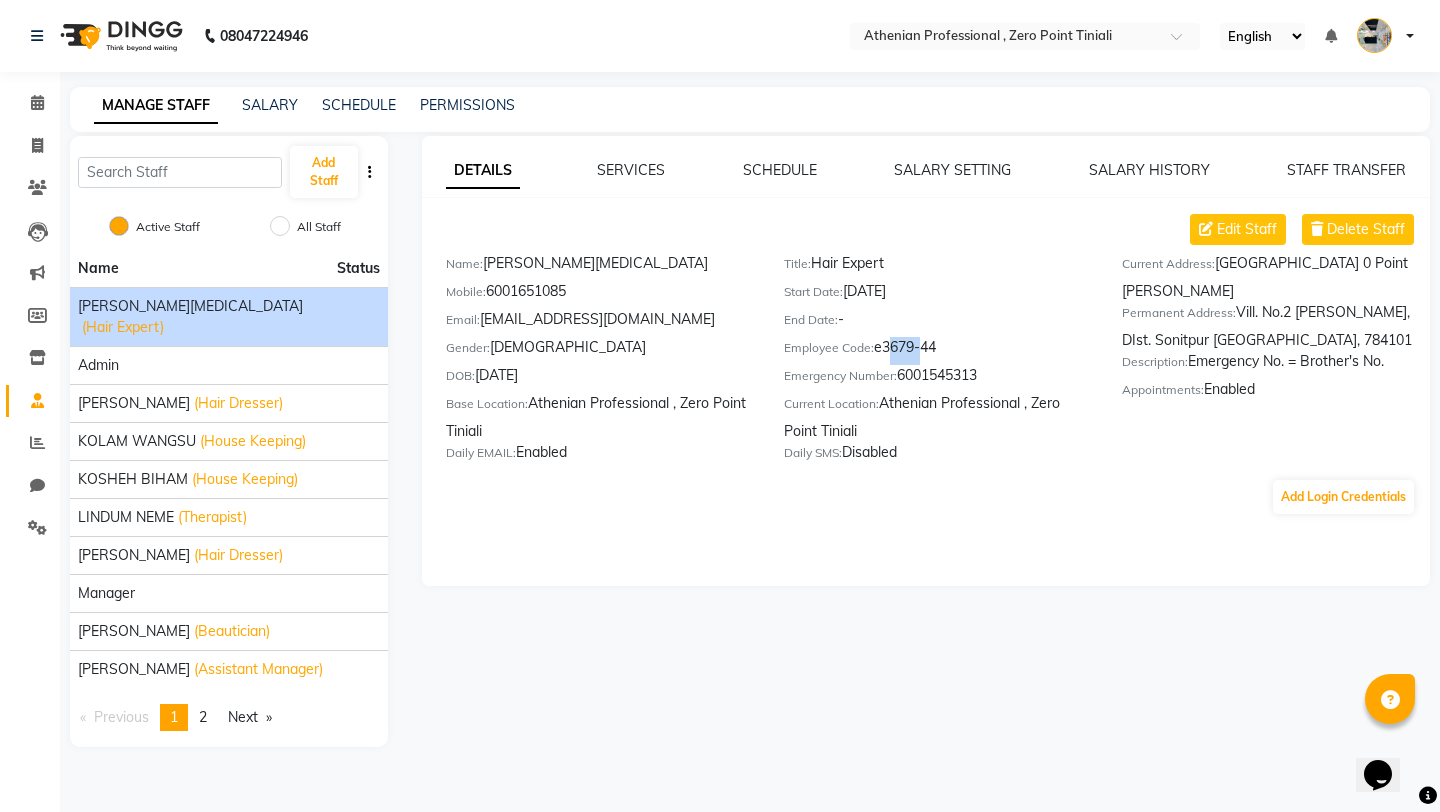 drag, startPoint x: 882, startPoint y: 344, endPoint x: 916, endPoint y: 344, distance: 34 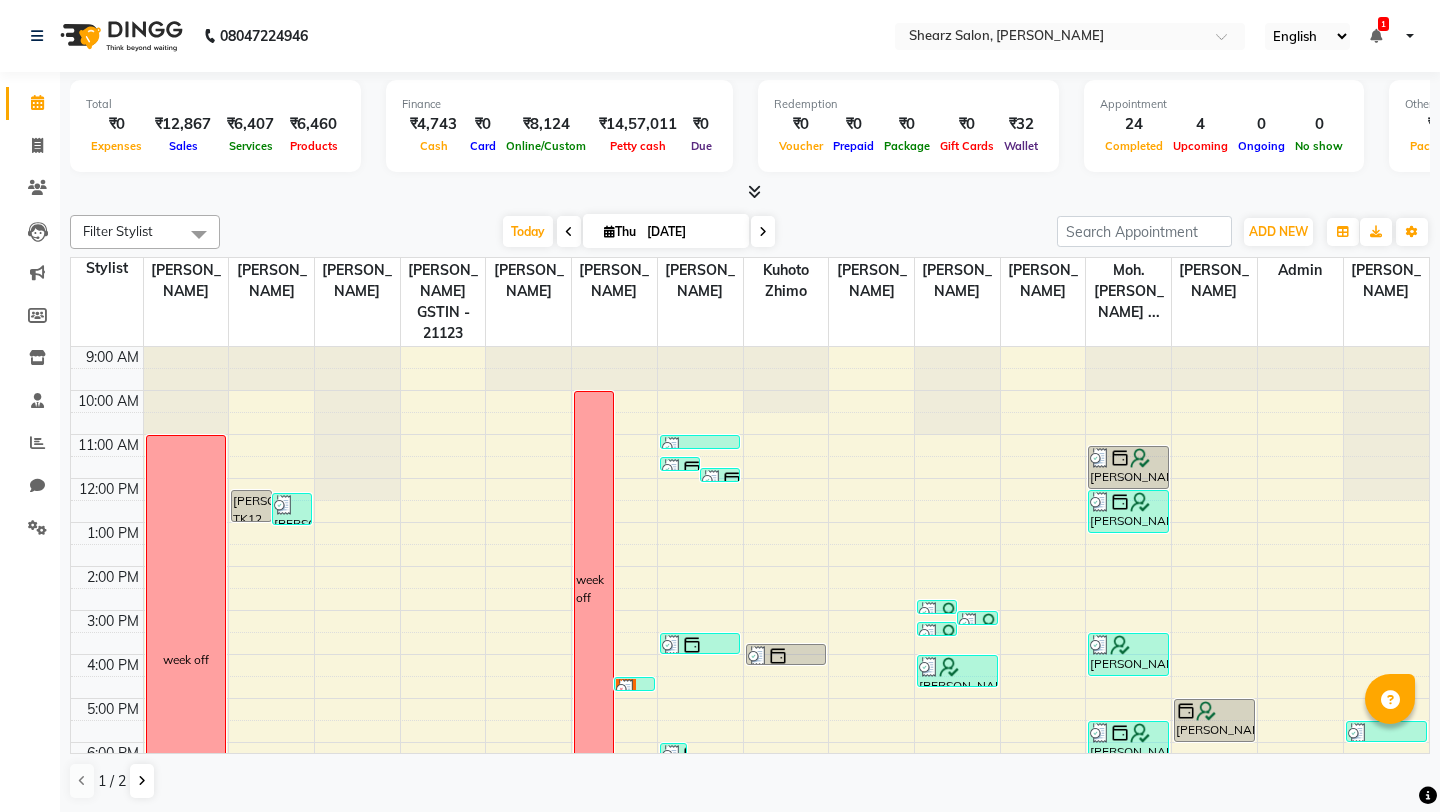 scroll, scrollTop: 0, scrollLeft: 0, axis: both 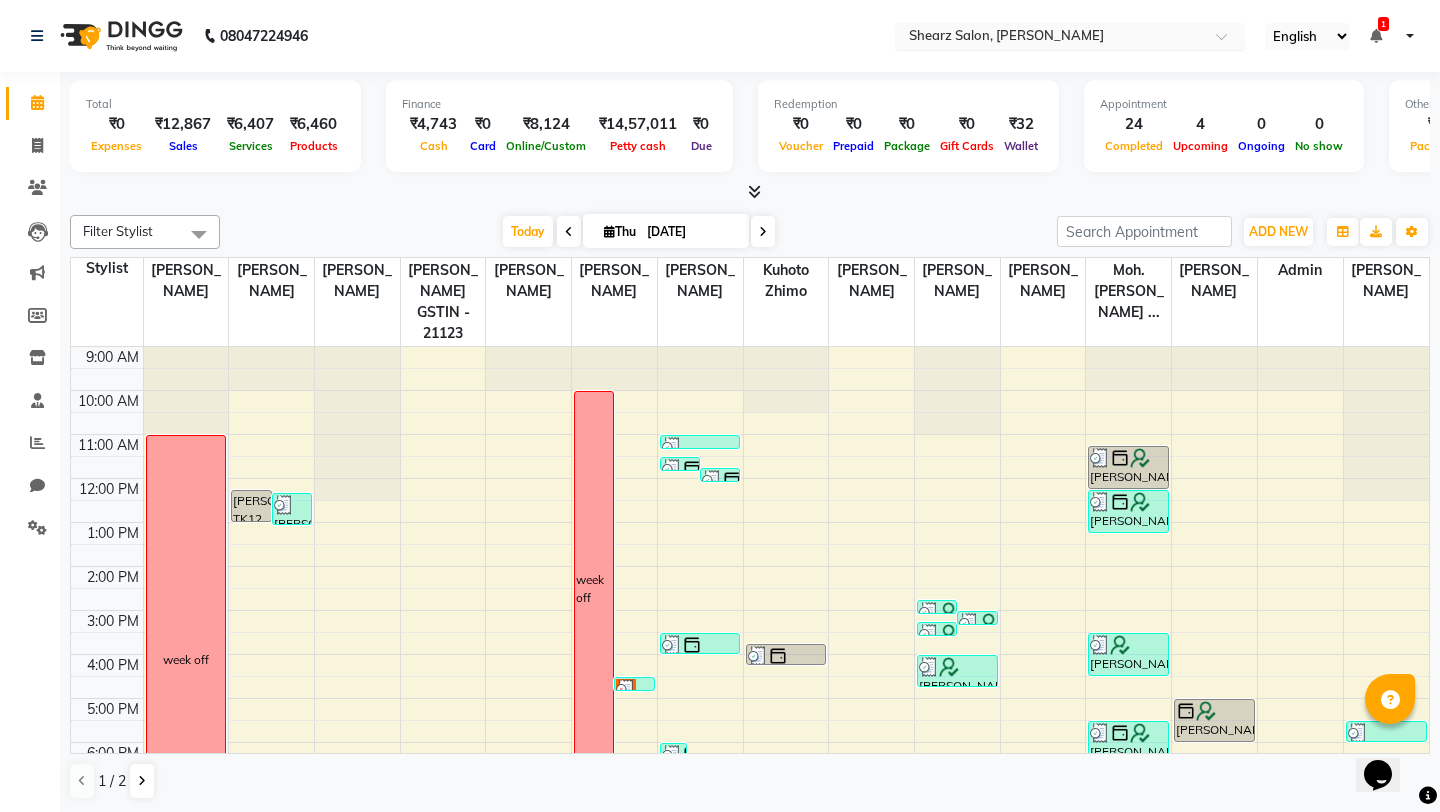click at bounding box center [1050, 38] 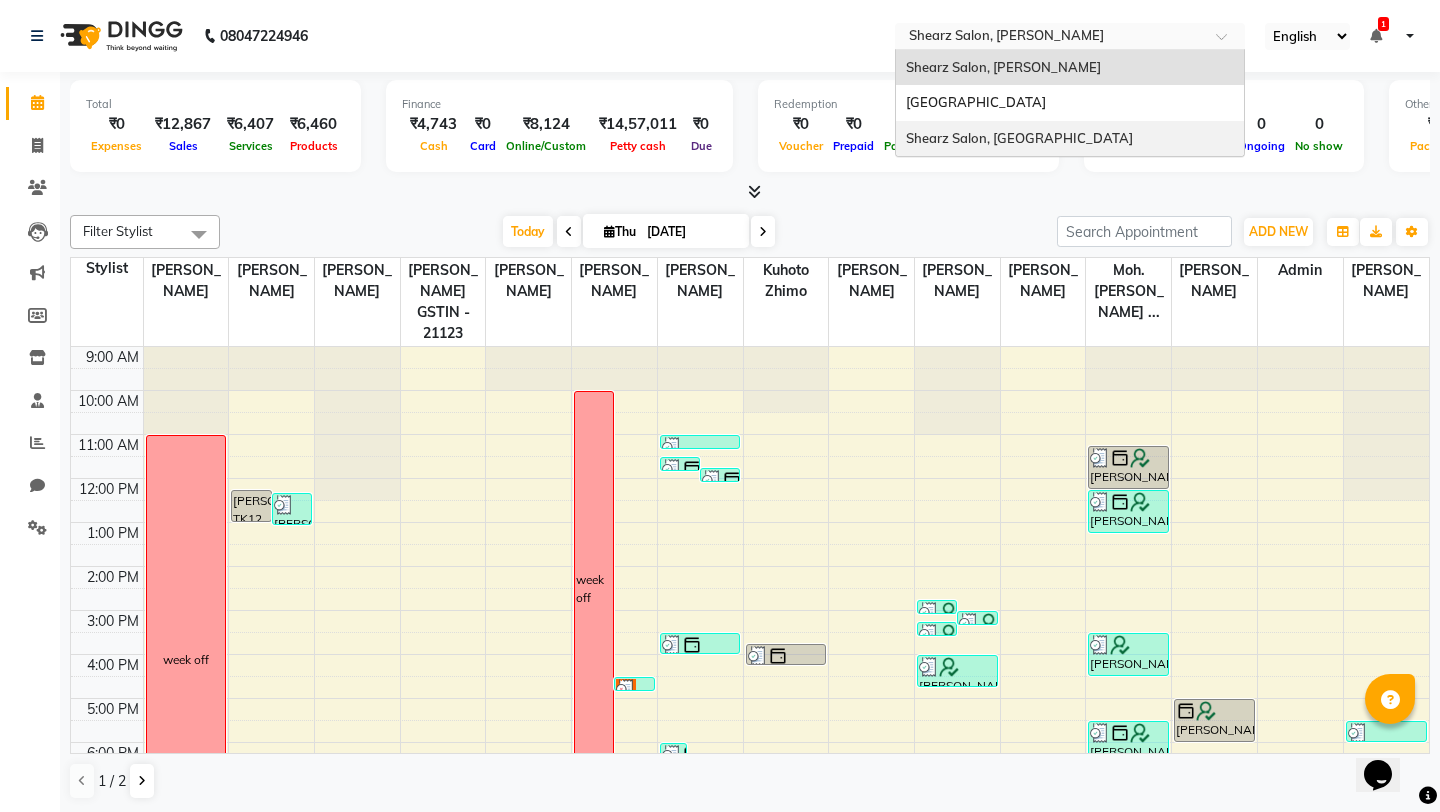 click on "Shearz Salon, [GEOGRAPHIC_DATA]" at bounding box center [1019, 138] 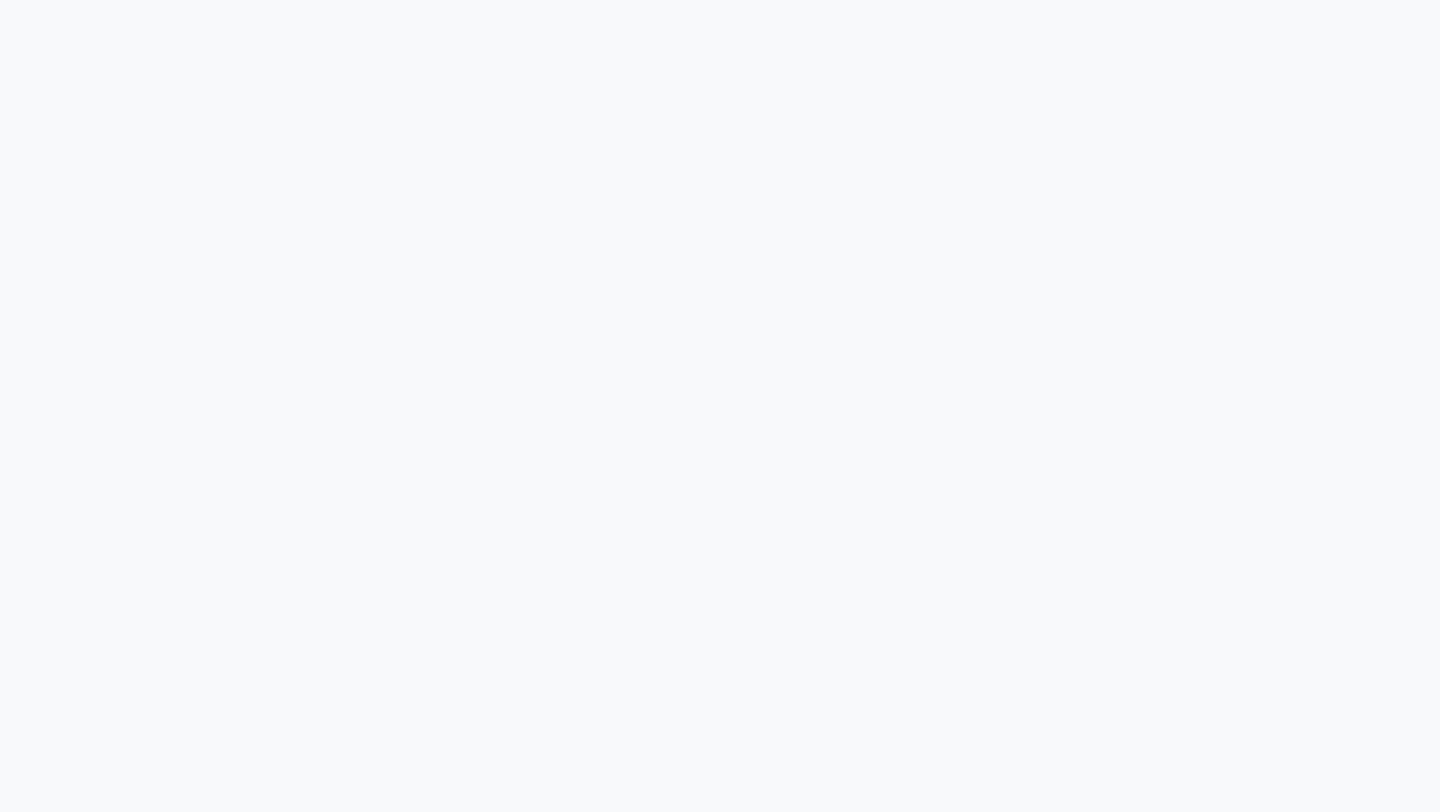 scroll, scrollTop: 0, scrollLeft: 0, axis: both 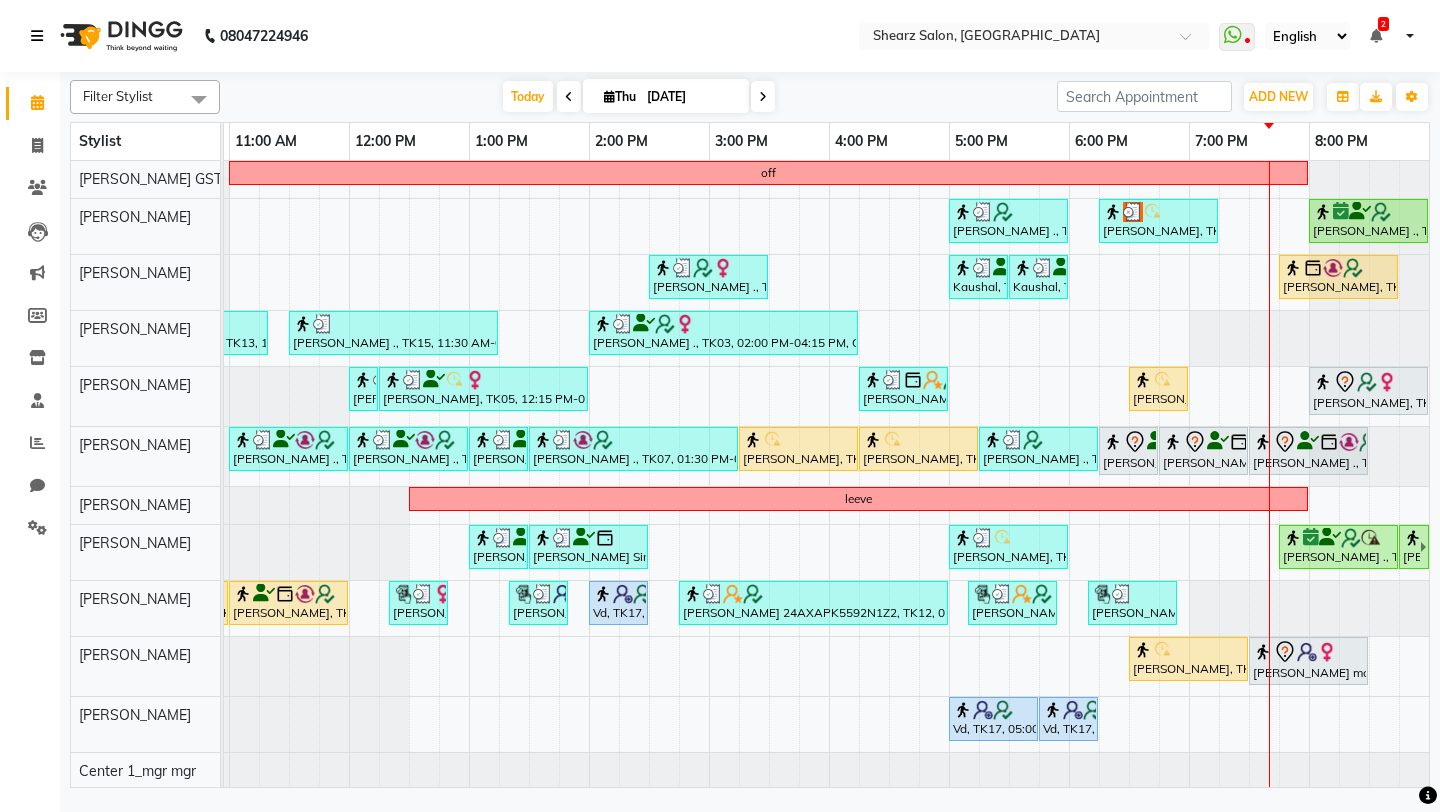 click at bounding box center [37, 36] 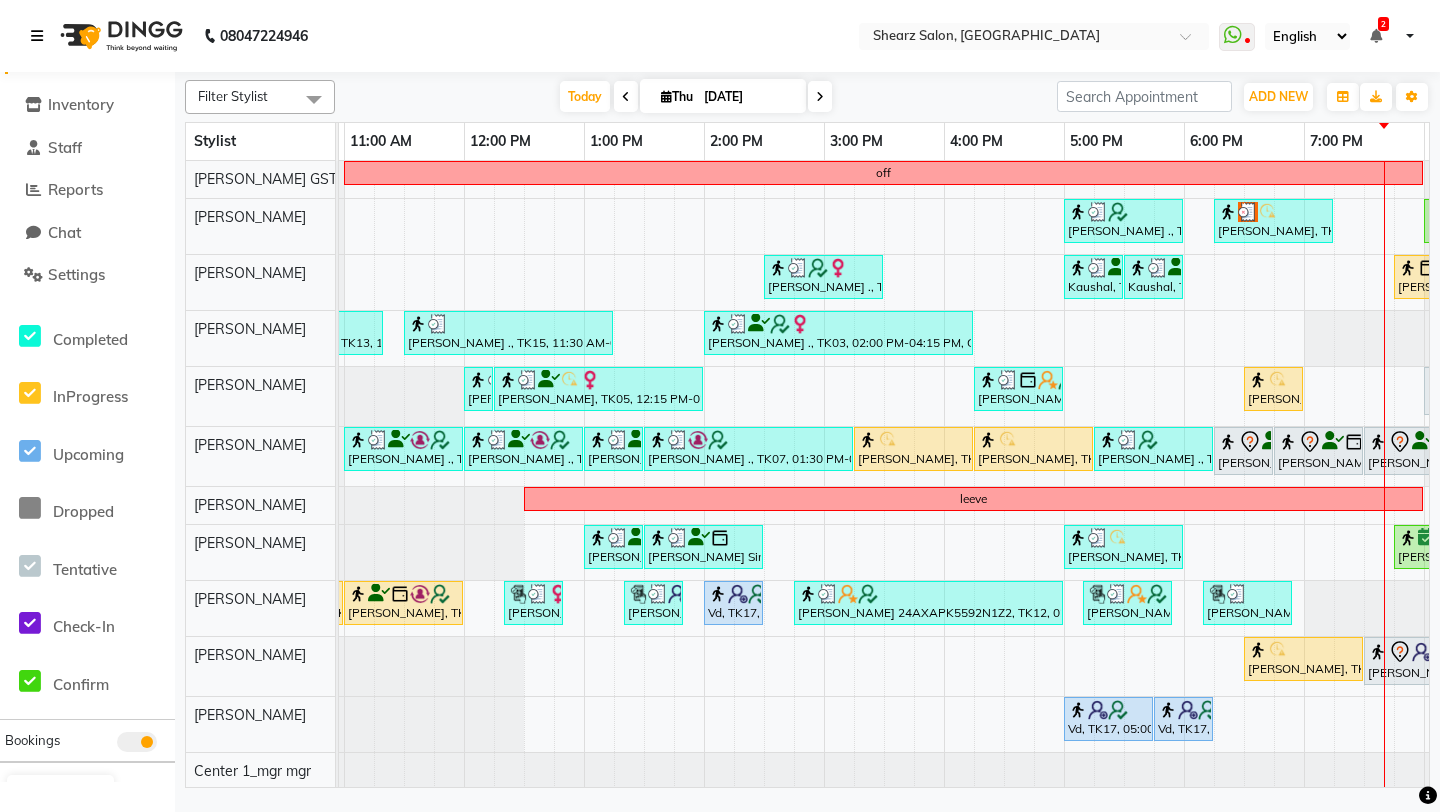 scroll, scrollTop: 409, scrollLeft: 0, axis: vertical 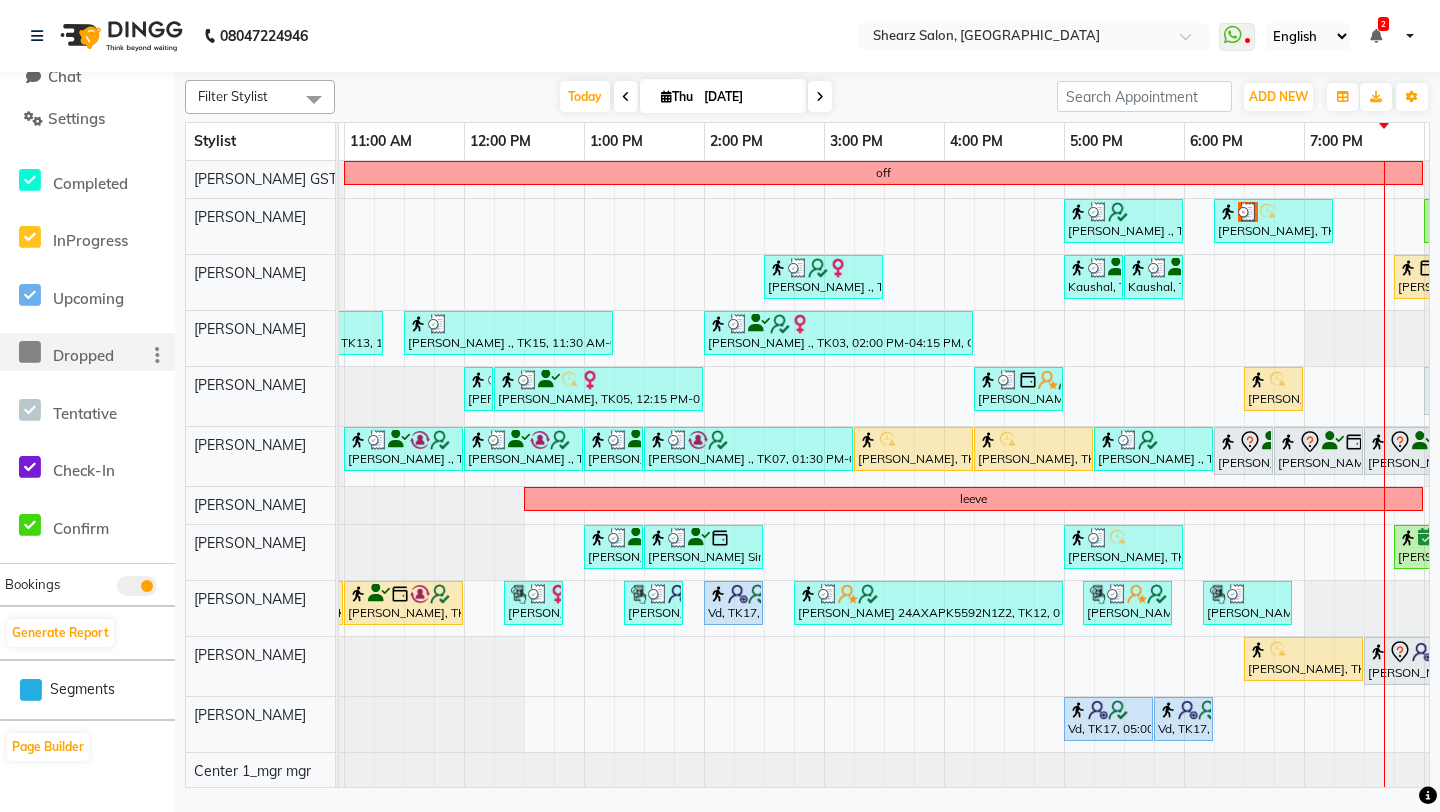 click 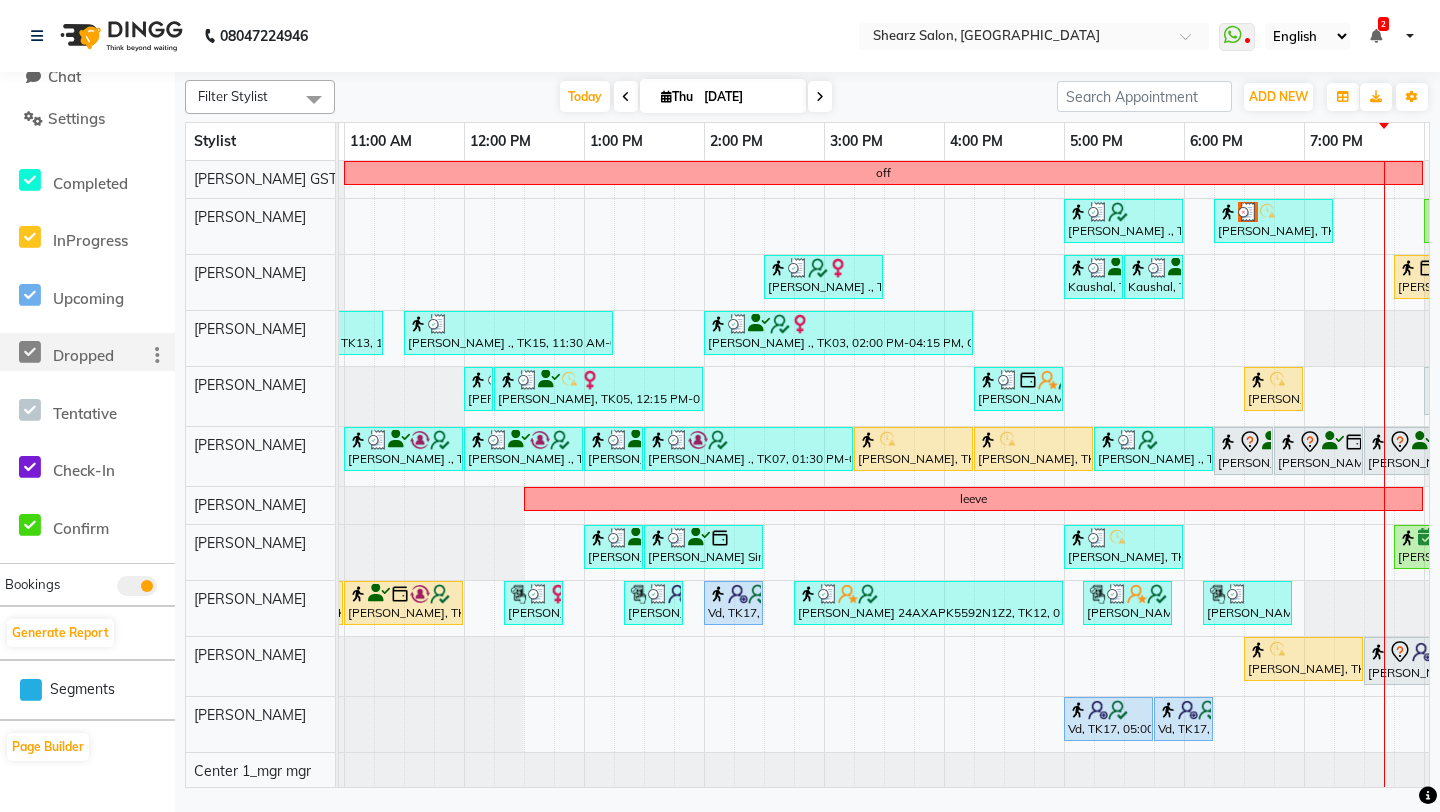 click 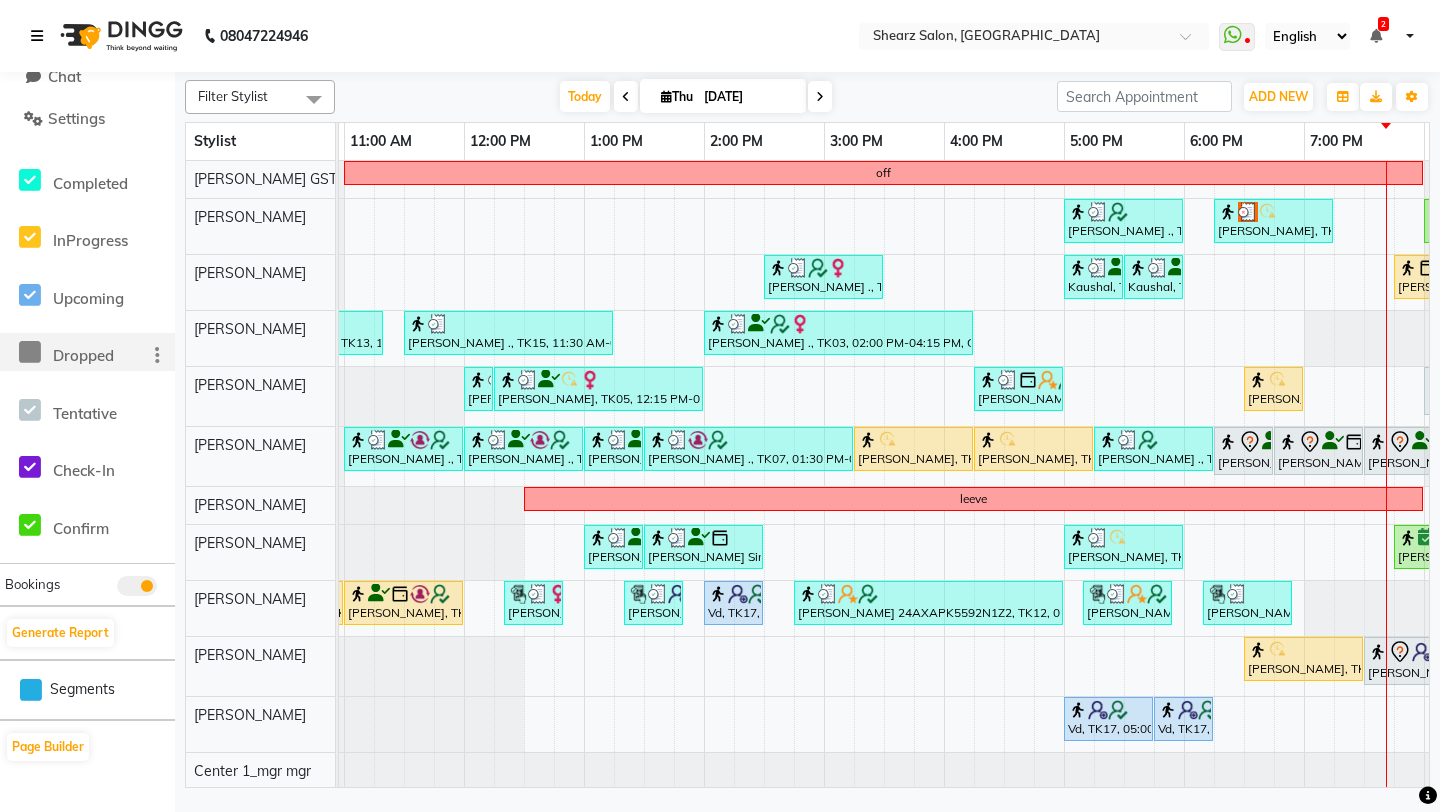 click at bounding box center [37, 36] 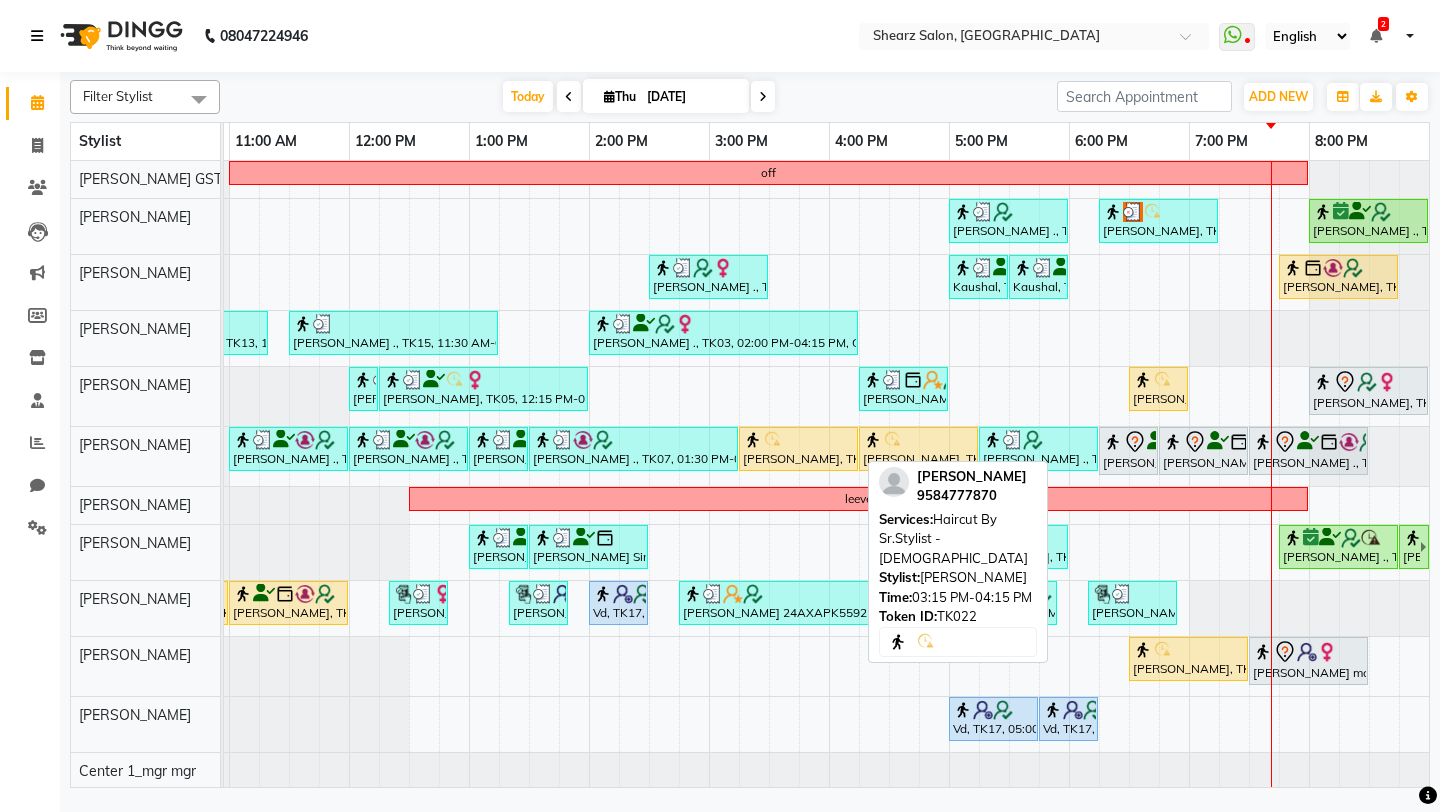 scroll, scrollTop: 0, scrollLeft: 326, axis: horizontal 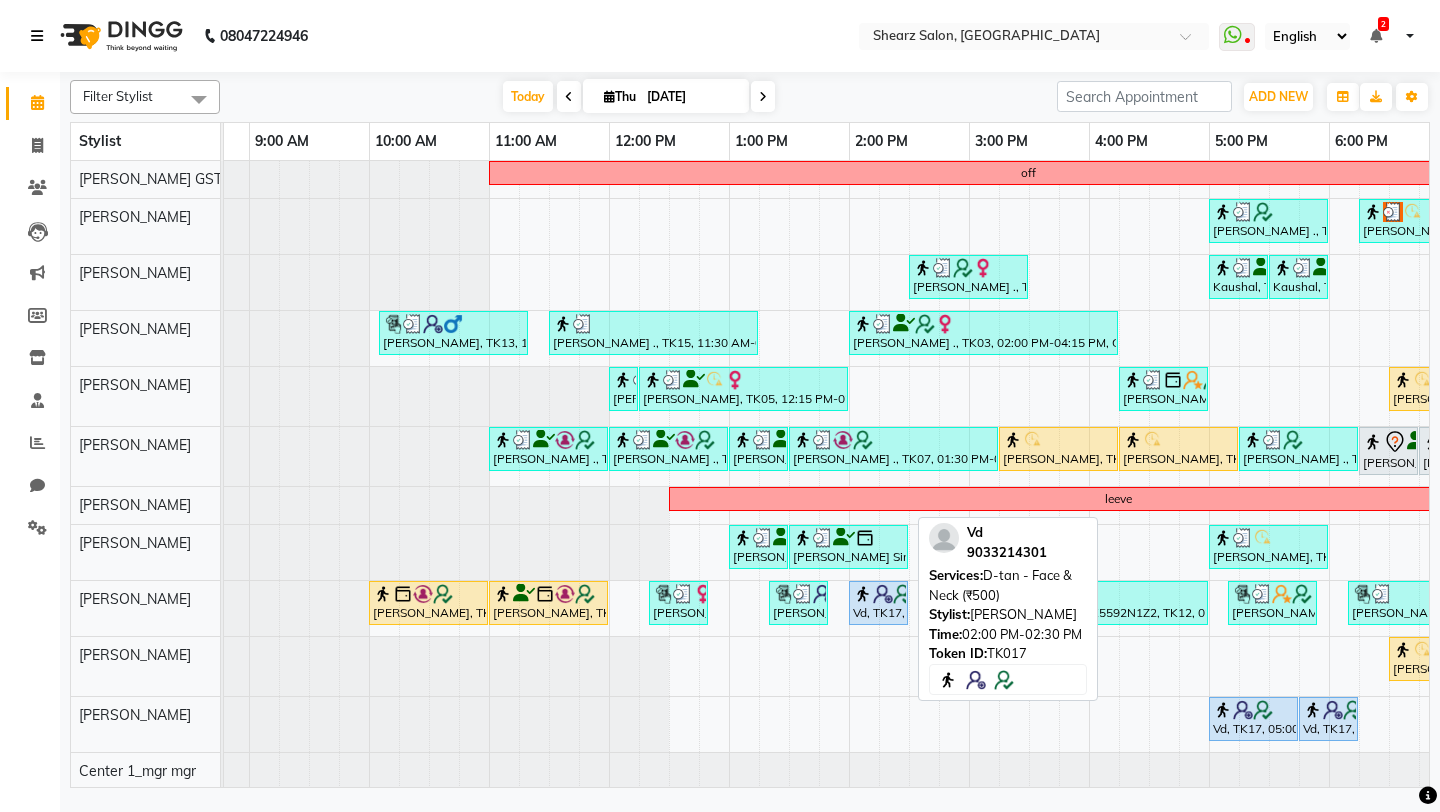 click on "Vd, TK17, 02:00 PM-02:30 PM, D-tan - Face & Neck (₹500)" at bounding box center [878, 603] 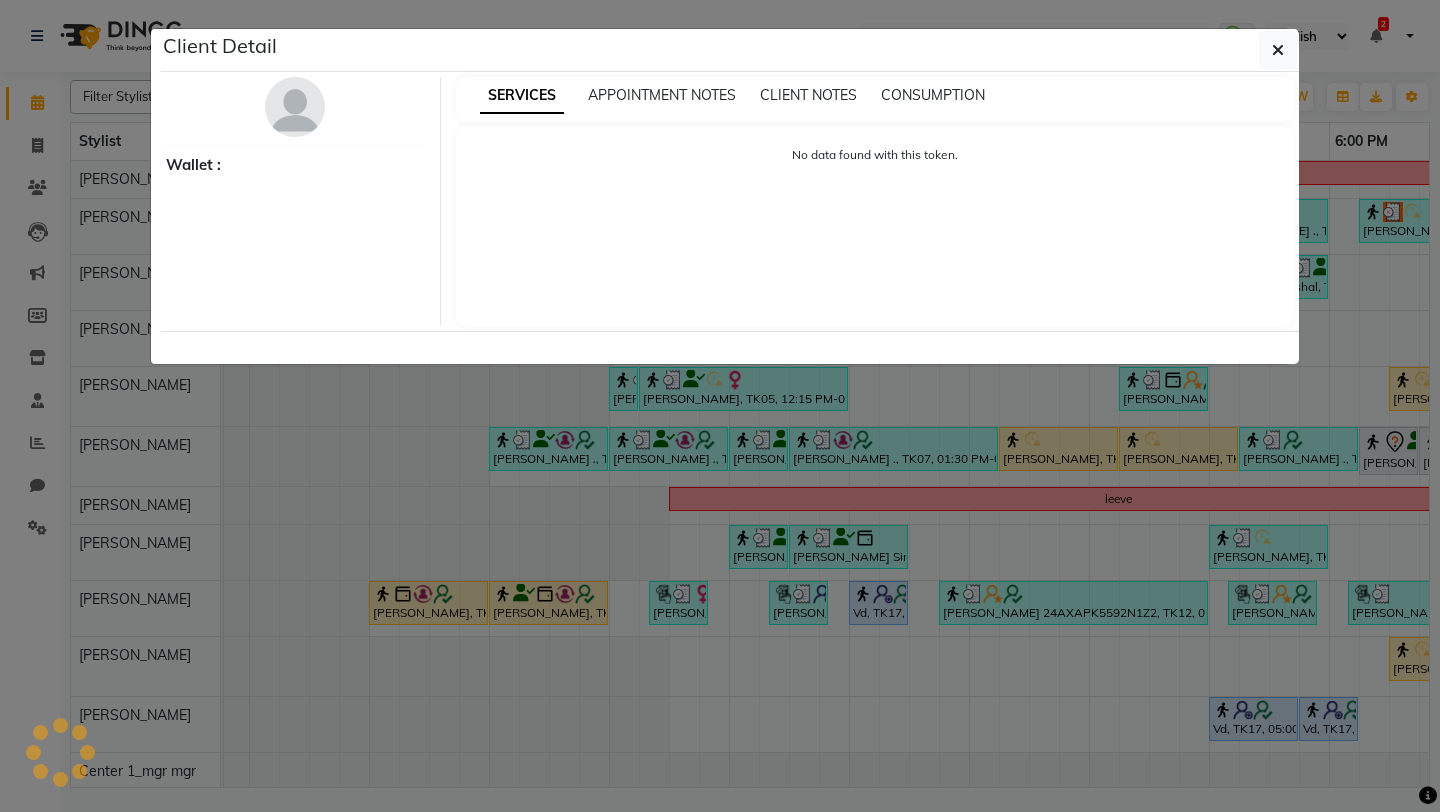 select on "5" 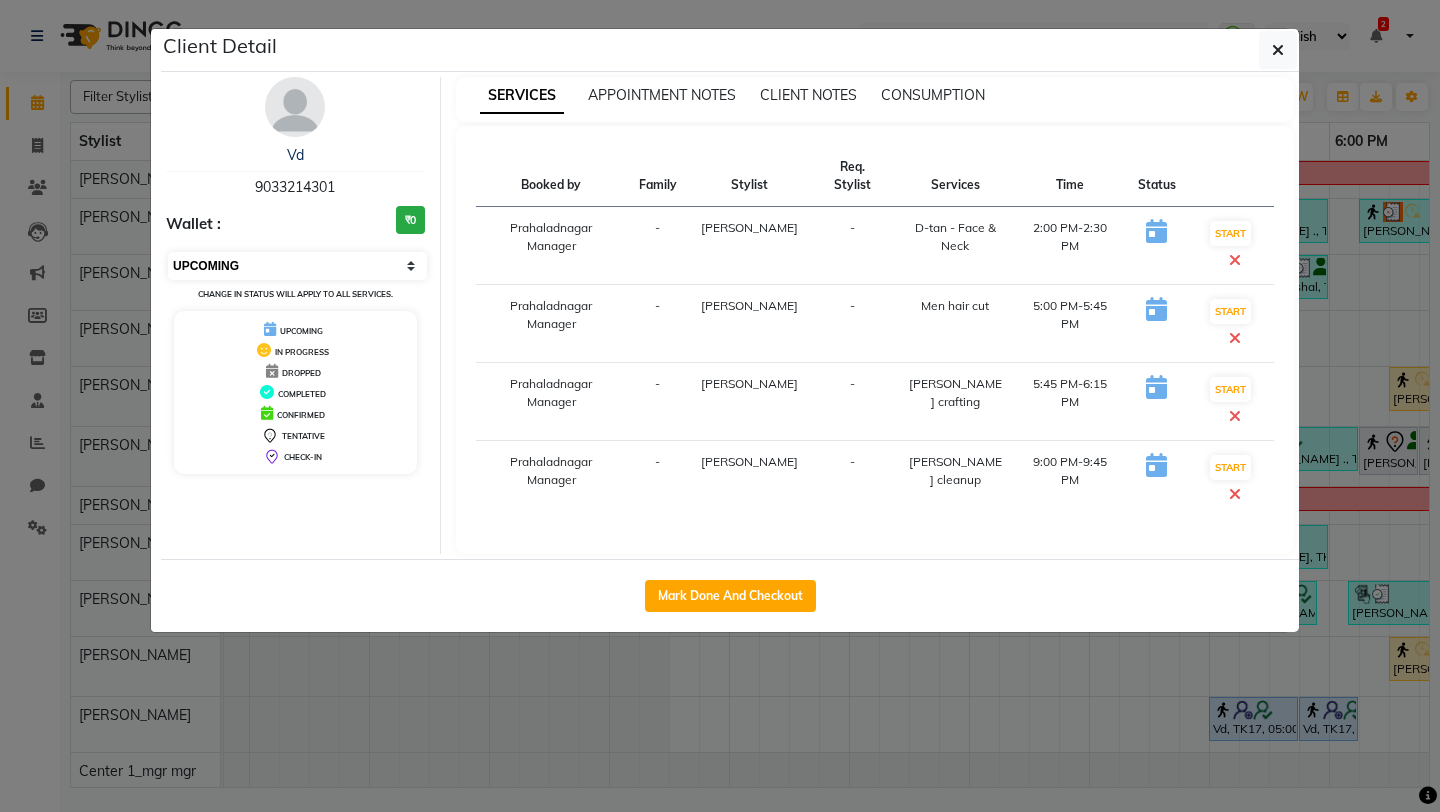 click on "Select IN SERVICE CONFIRMED TENTATIVE CHECK IN MARK DONE DROPPED UPCOMING" at bounding box center (297, 266) 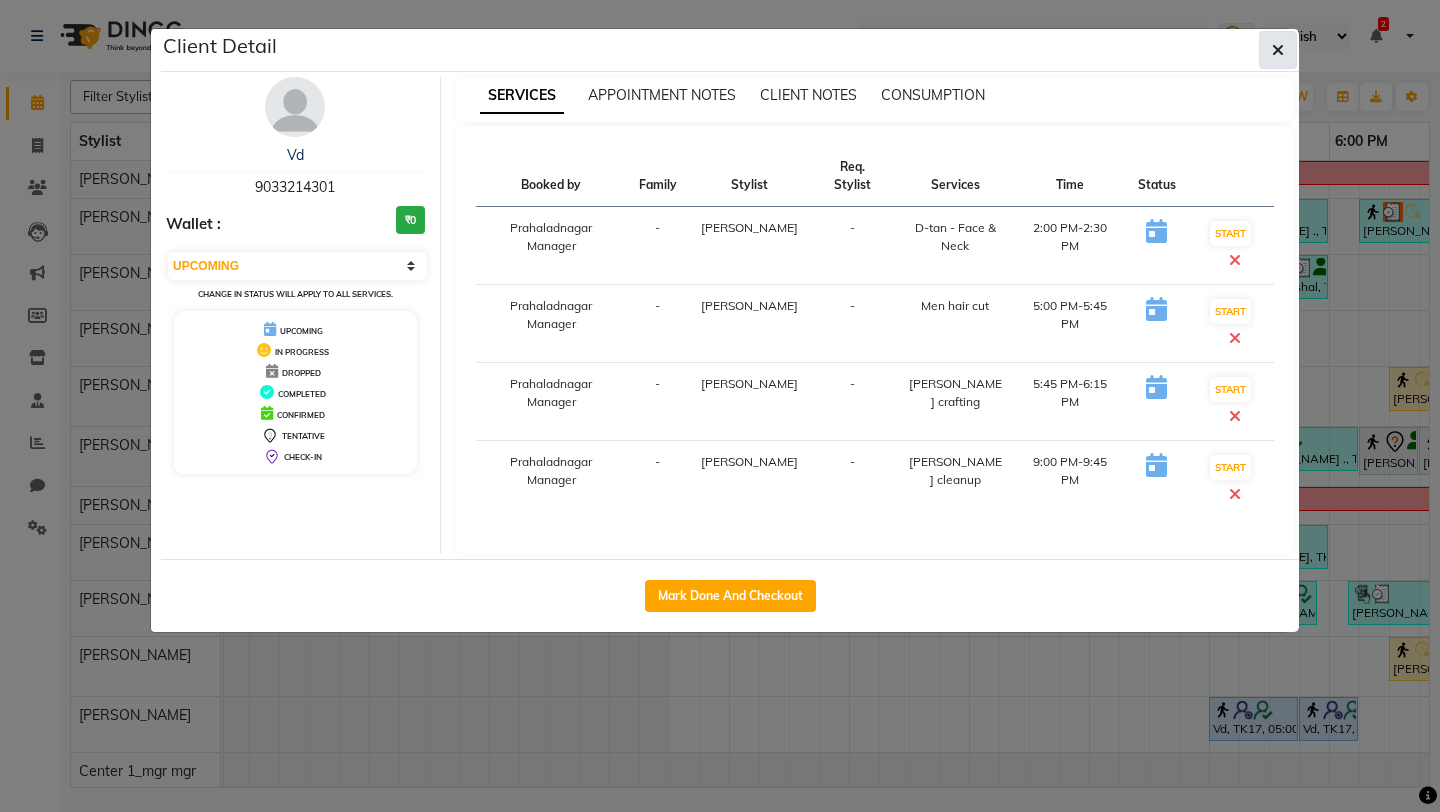 click 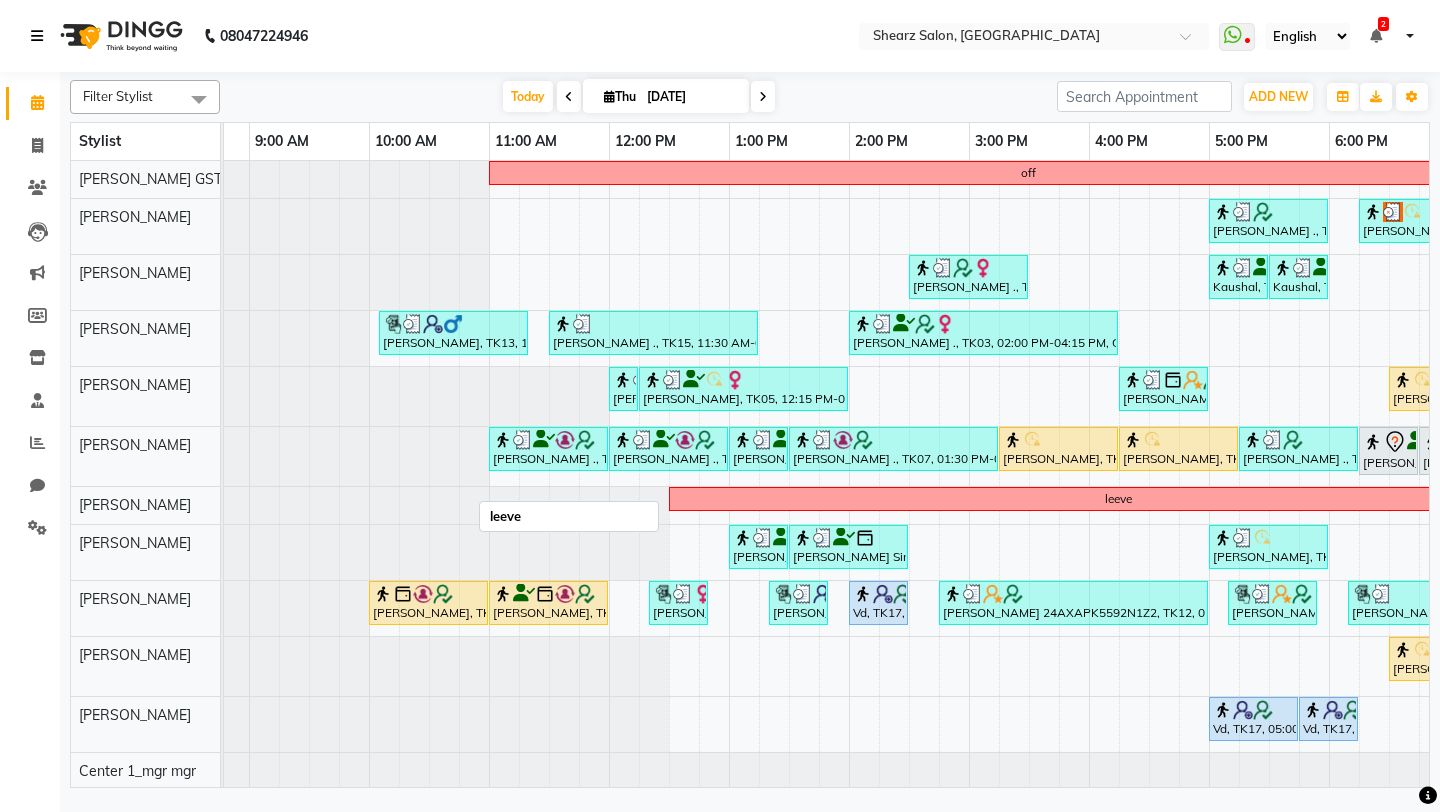 scroll, scrollTop: 0, scrollLeft: 248, axis: horizontal 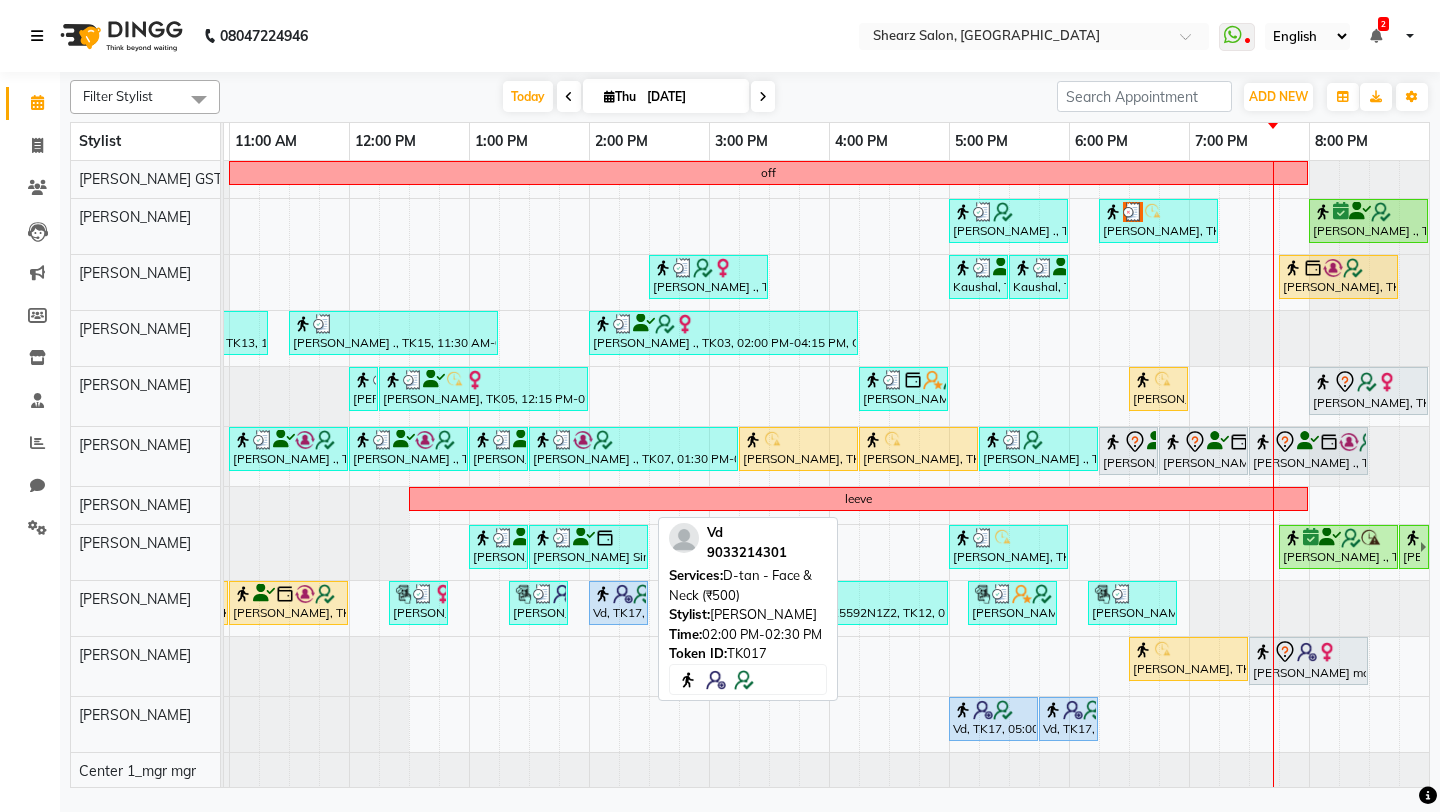 click on "Vd, TK17, 02:00 PM-02:30 PM, D-tan - Face & Neck (₹500)" at bounding box center (618, 603) 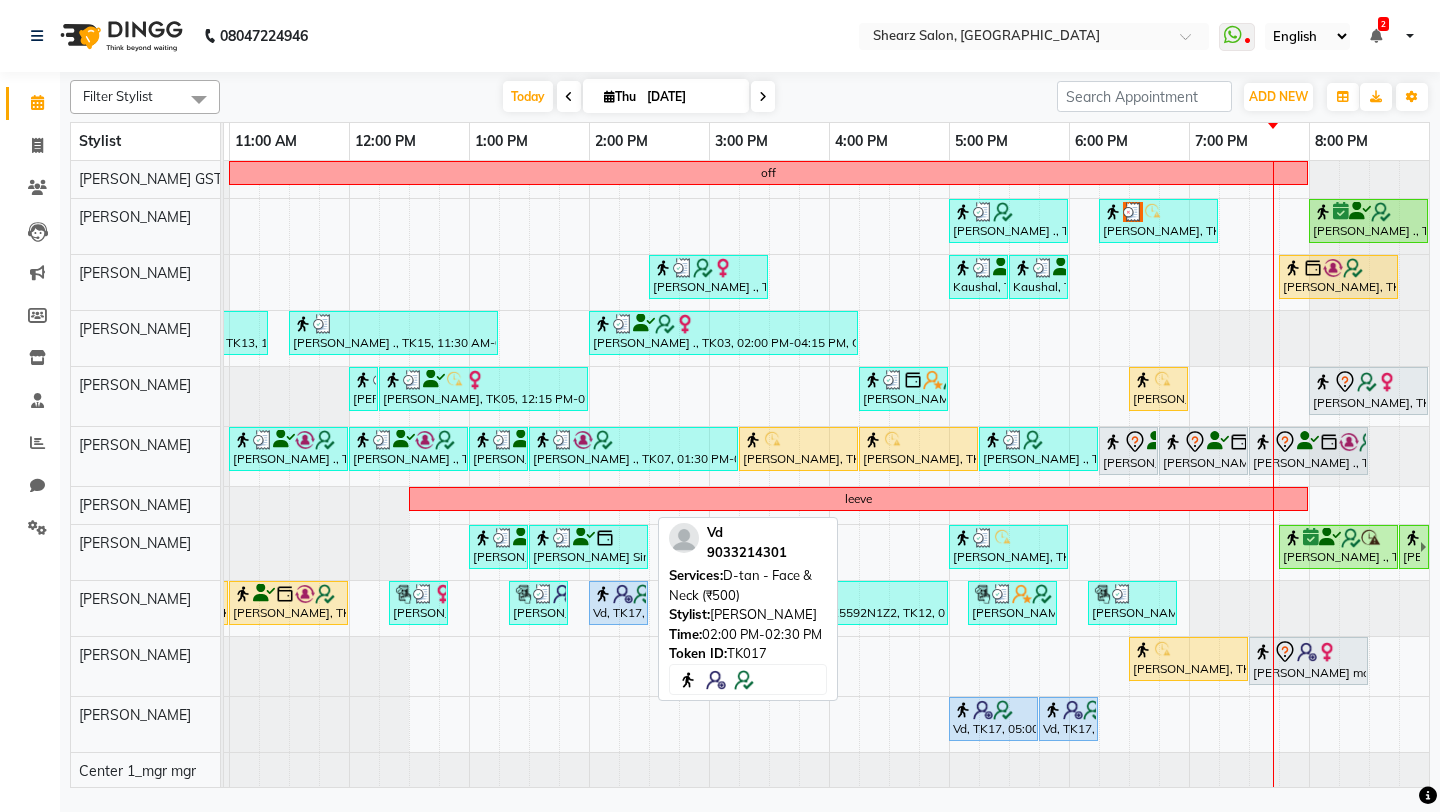 select on "5" 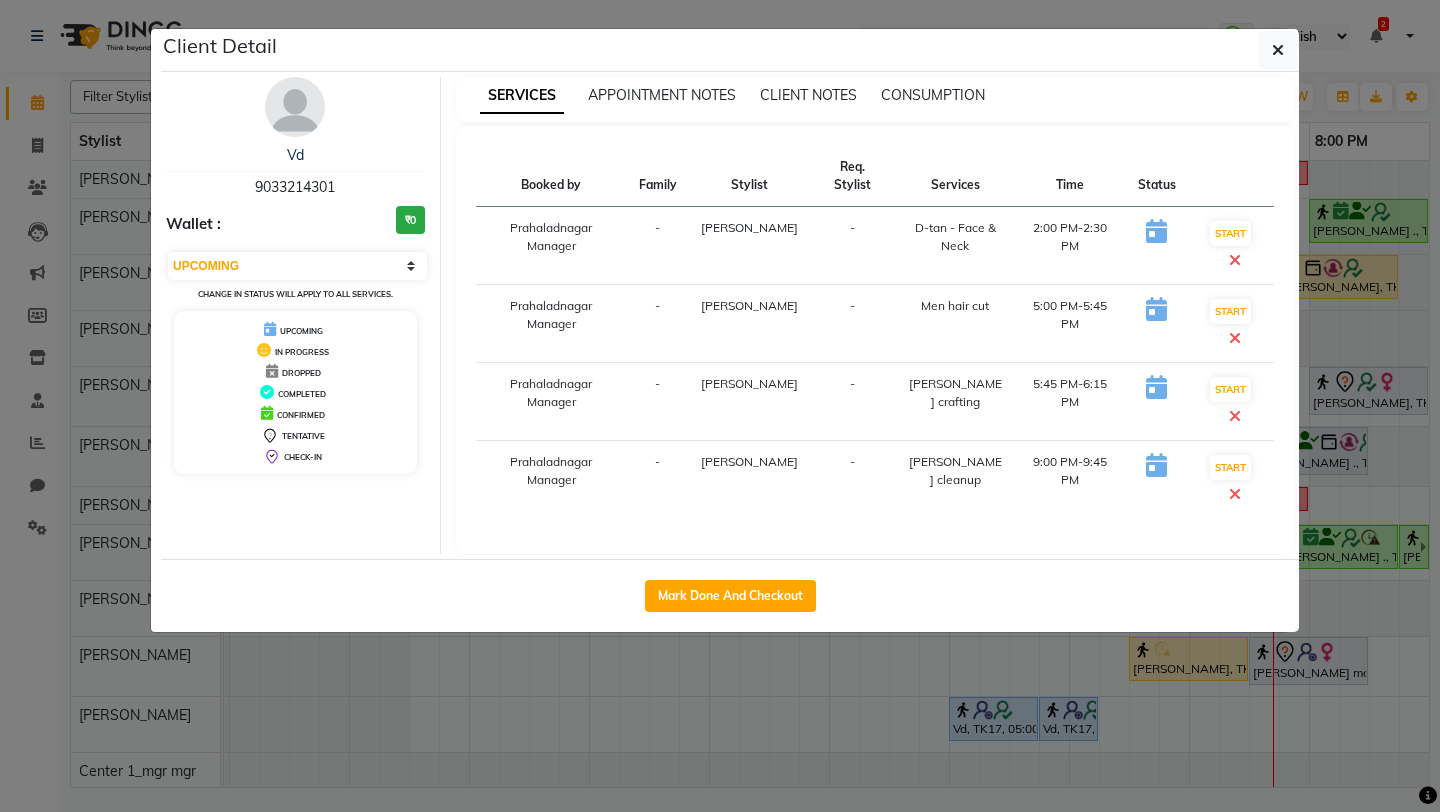 type 